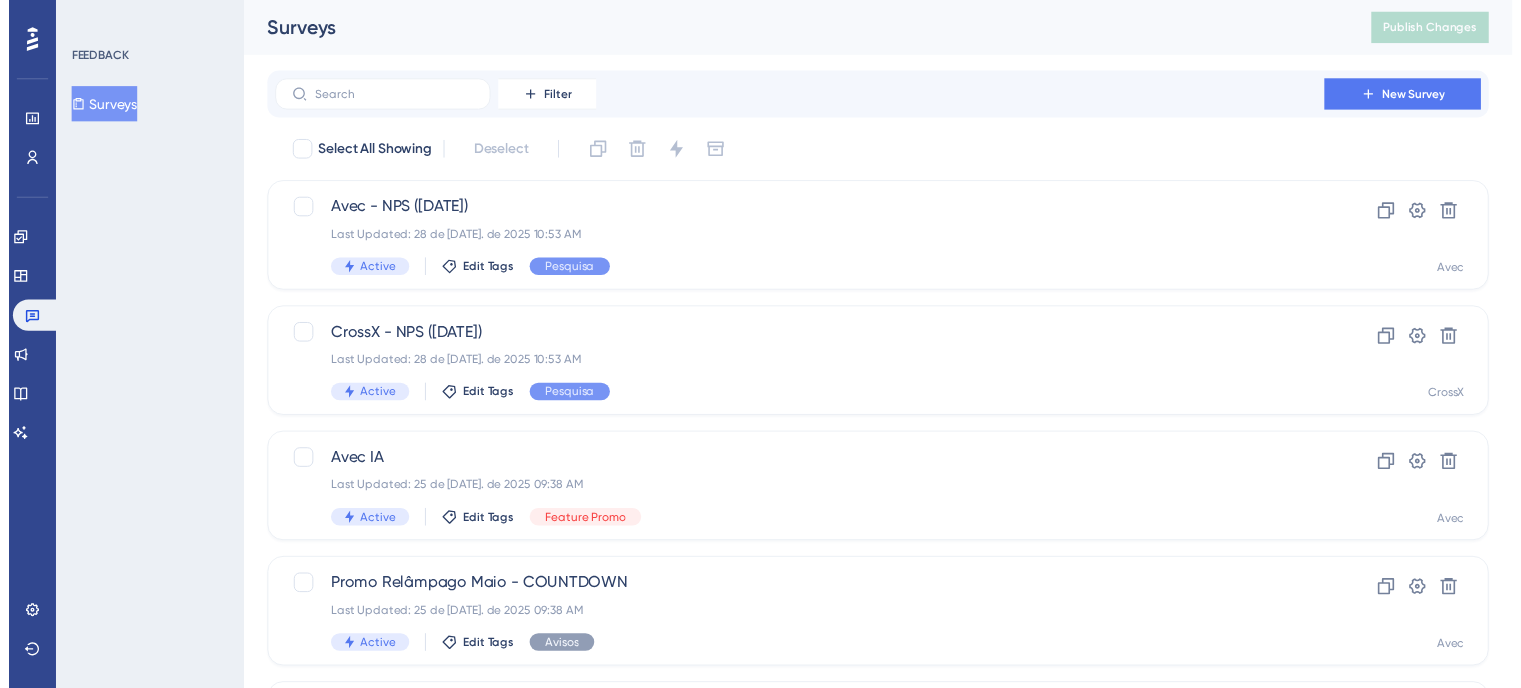 scroll, scrollTop: 0, scrollLeft: 0, axis: both 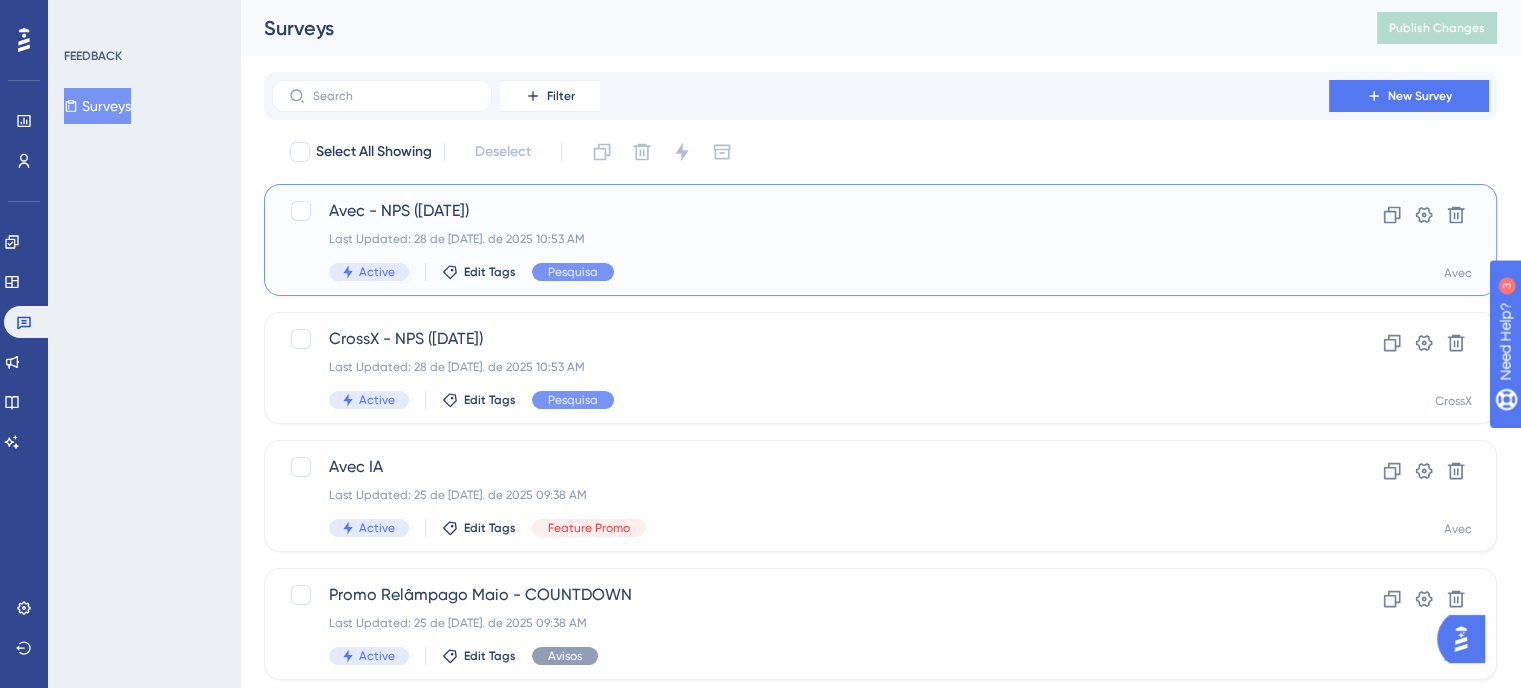 click on "Last Updated: 28 de [DATE]. de 2025 10:53 AM" at bounding box center (800, 239) 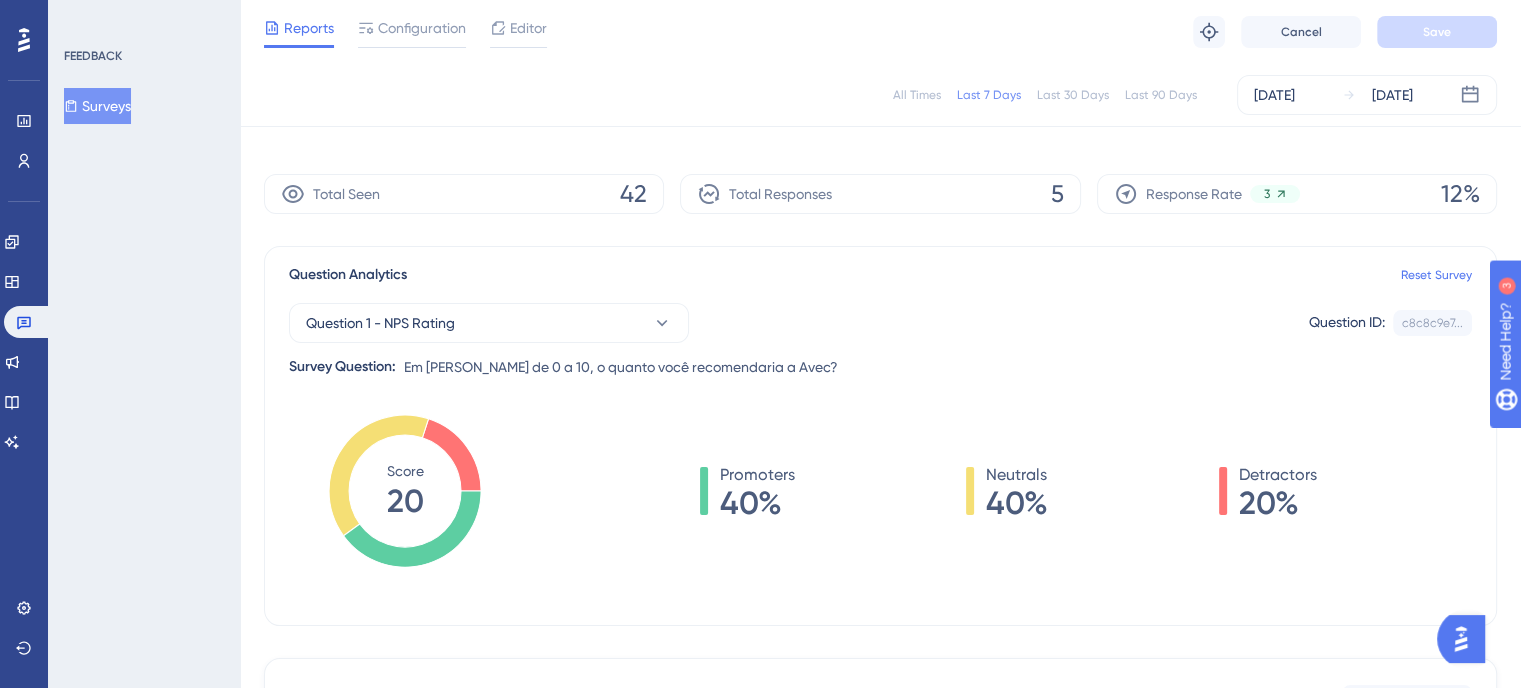 scroll, scrollTop: 0, scrollLeft: 0, axis: both 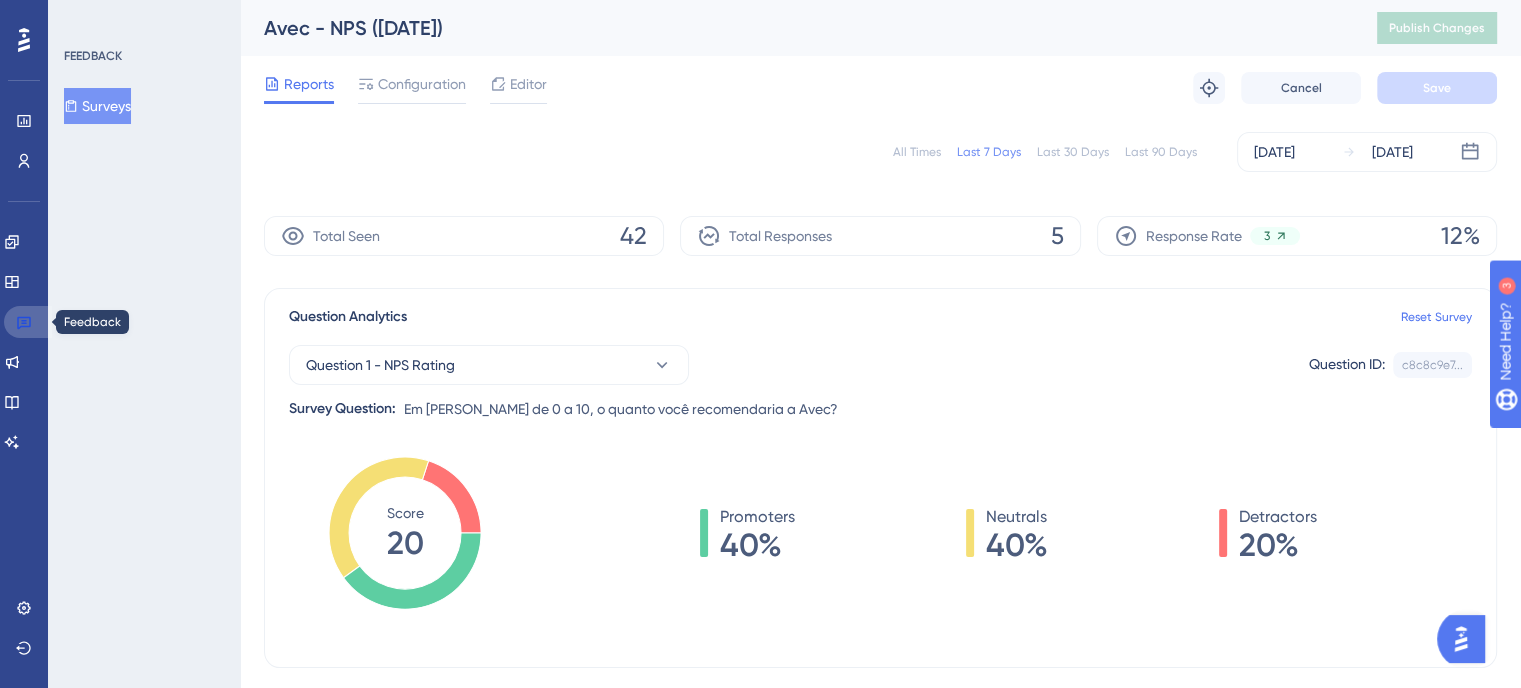 click 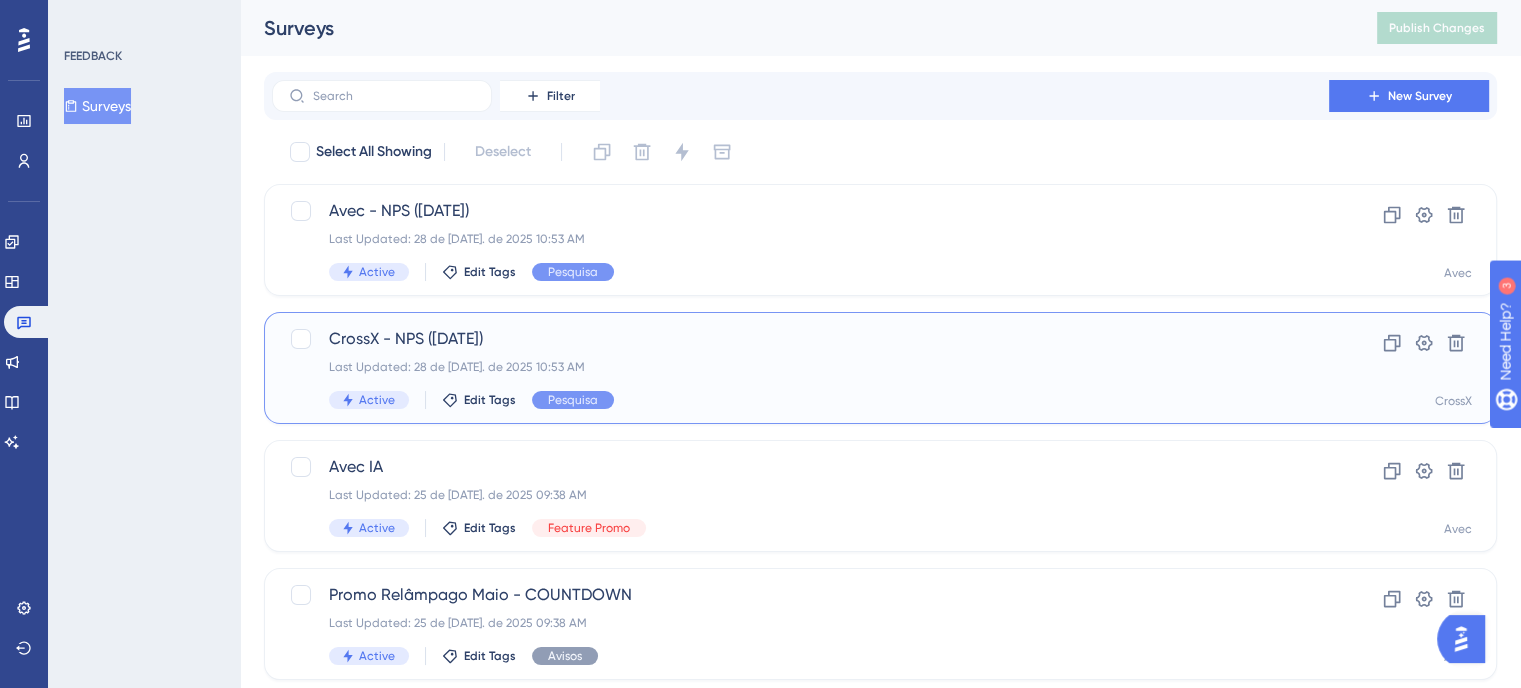 click on "CrossX - NPS ([DATE]) Last Updated: 28 de [DATE]. de 2025 10:53 AM Active Edit Tags Pesquisa" at bounding box center (800, 368) 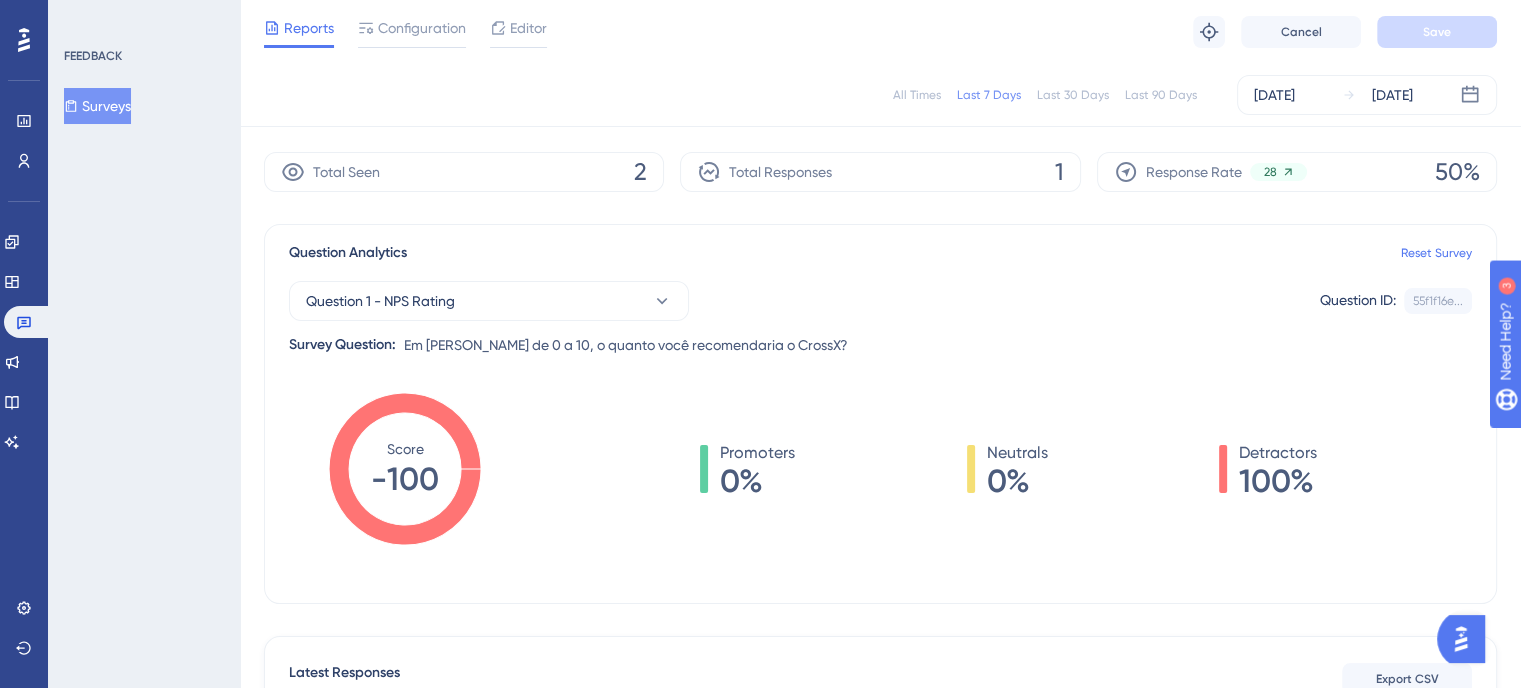 scroll, scrollTop: 9, scrollLeft: 0, axis: vertical 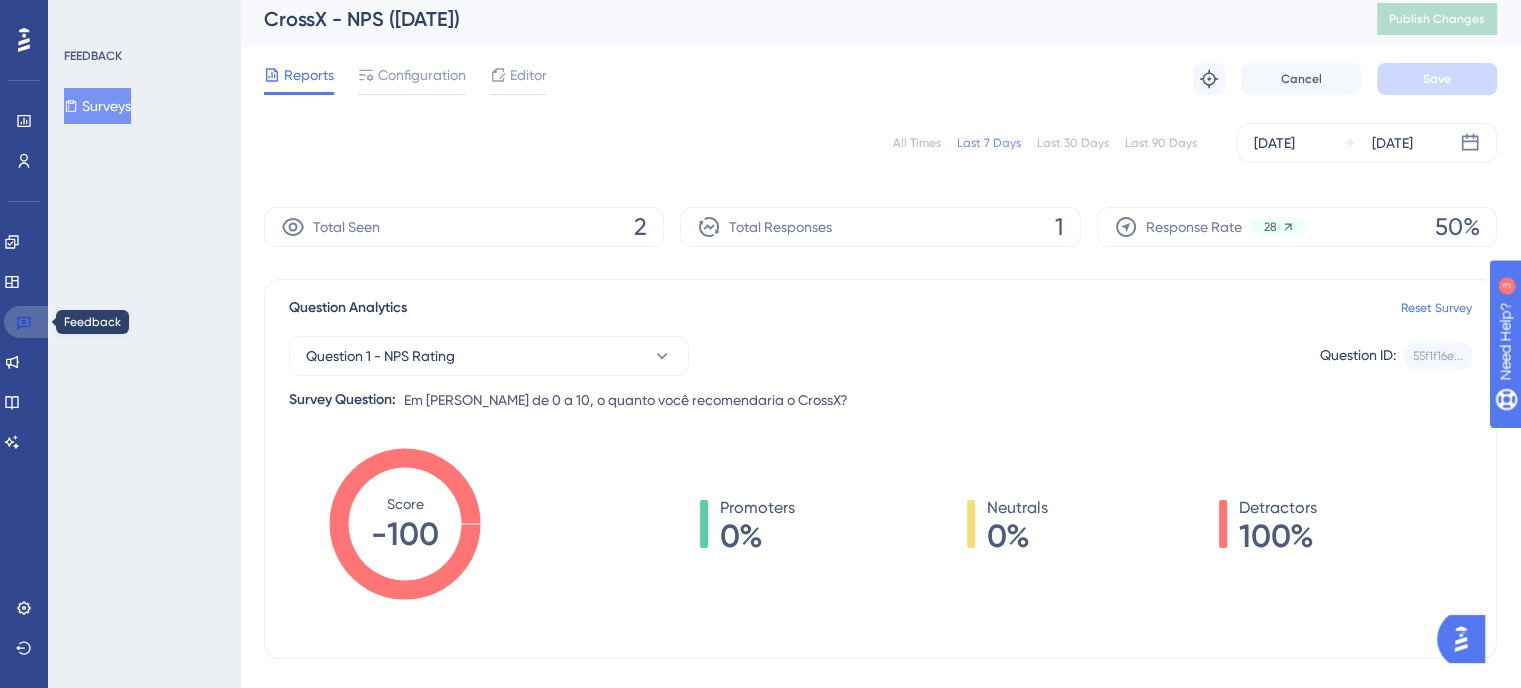 click at bounding box center [28, 322] 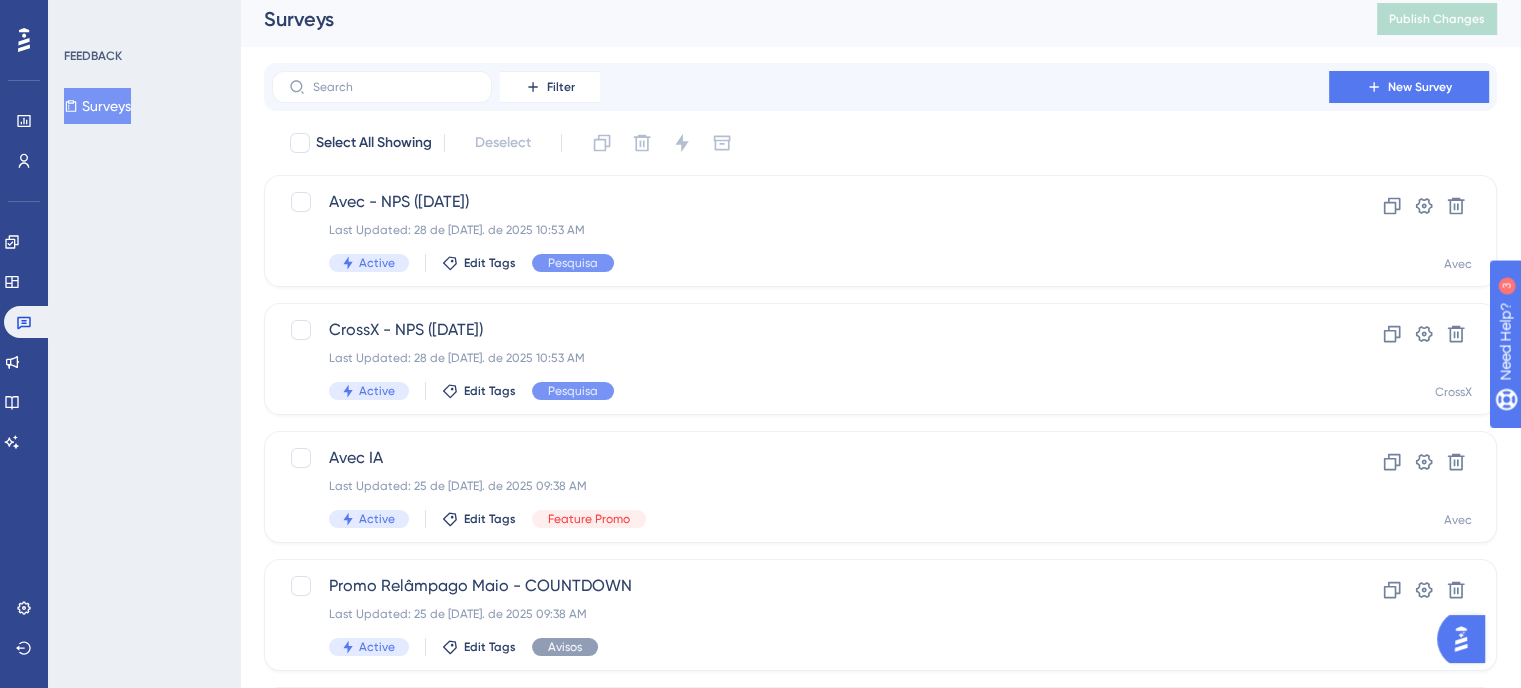 scroll, scrollTop: 0, scrollLeft: 0, axis: both 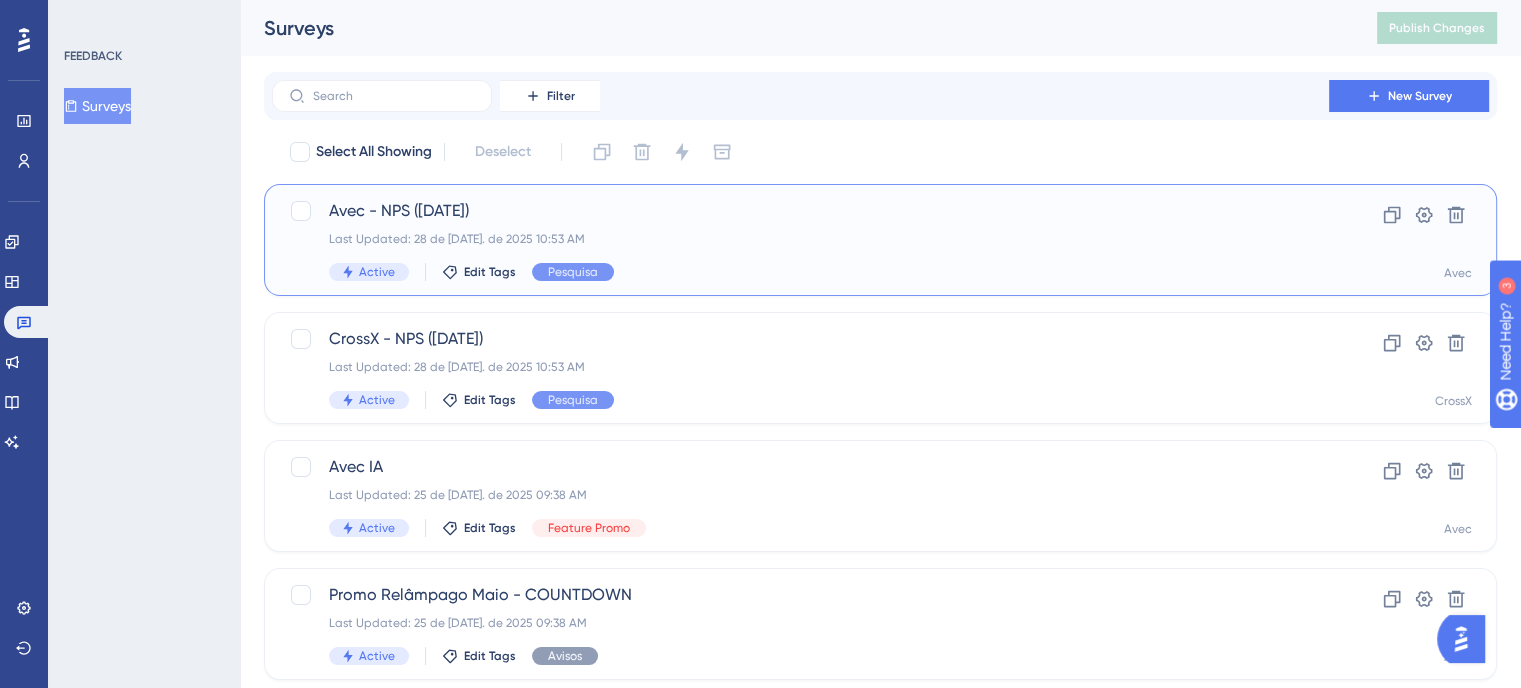 click on "Avec - NPS ([DATE]) Last Updated: 28 de [DATE]. de 2025 10:53 AM Active Edit Tags Pesquisa" at bounding box center (800, 240) 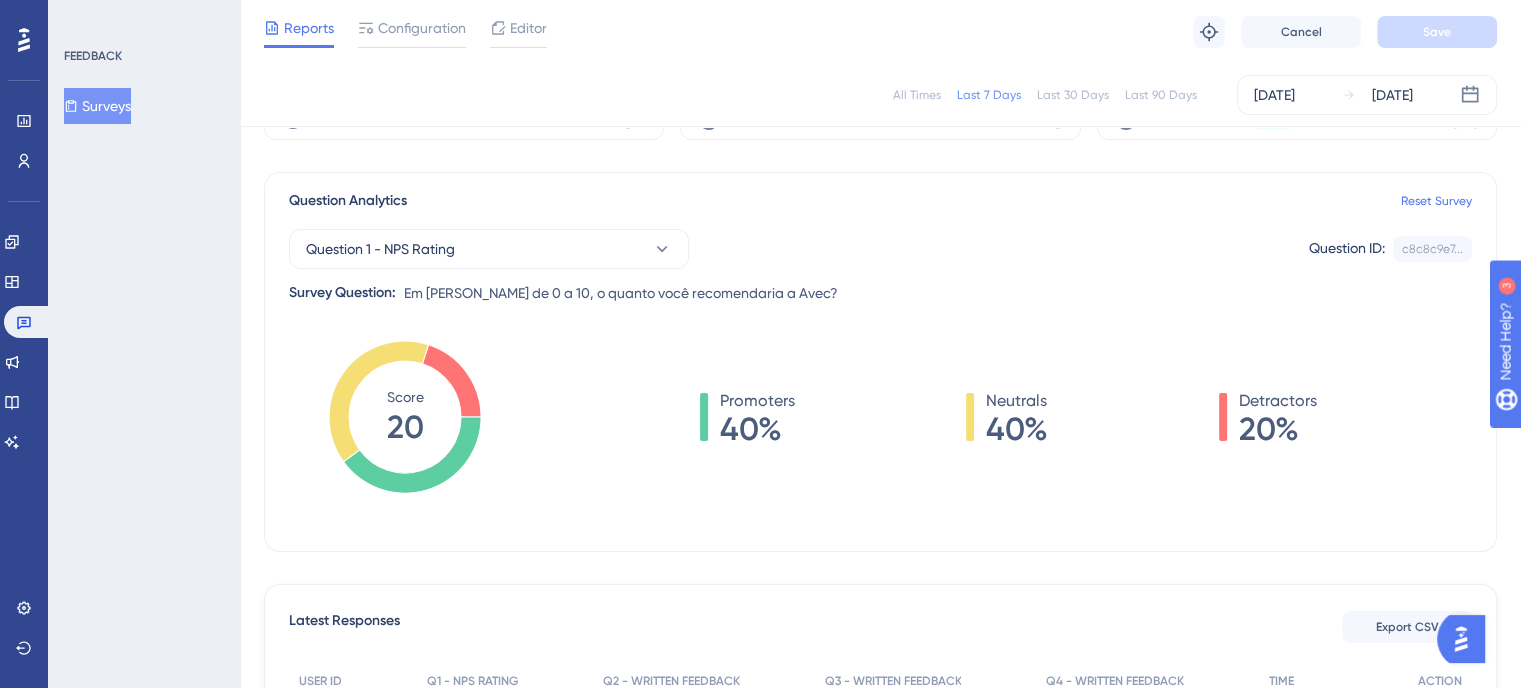 scroll, scrollTop: 0, scrollLeft: 0, axis: both 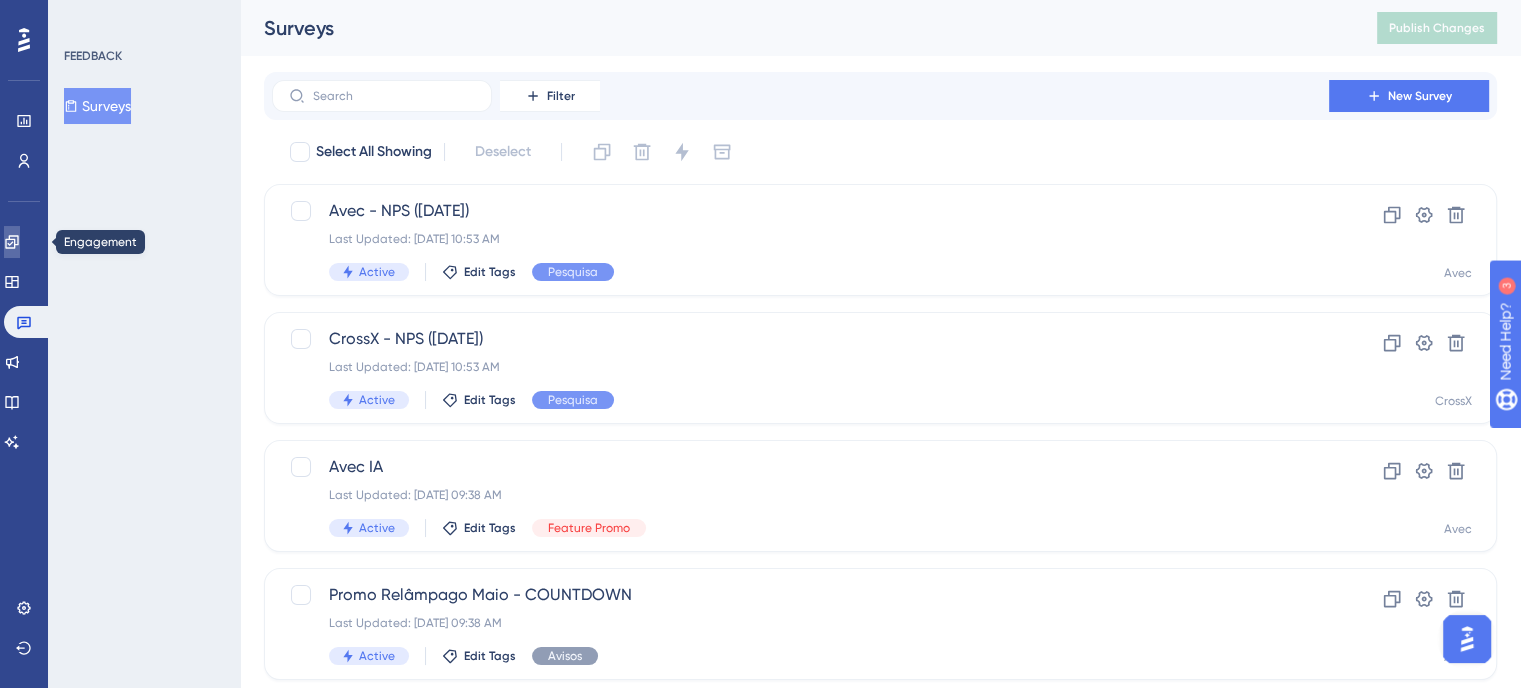 click at bounding box center [12, 242] 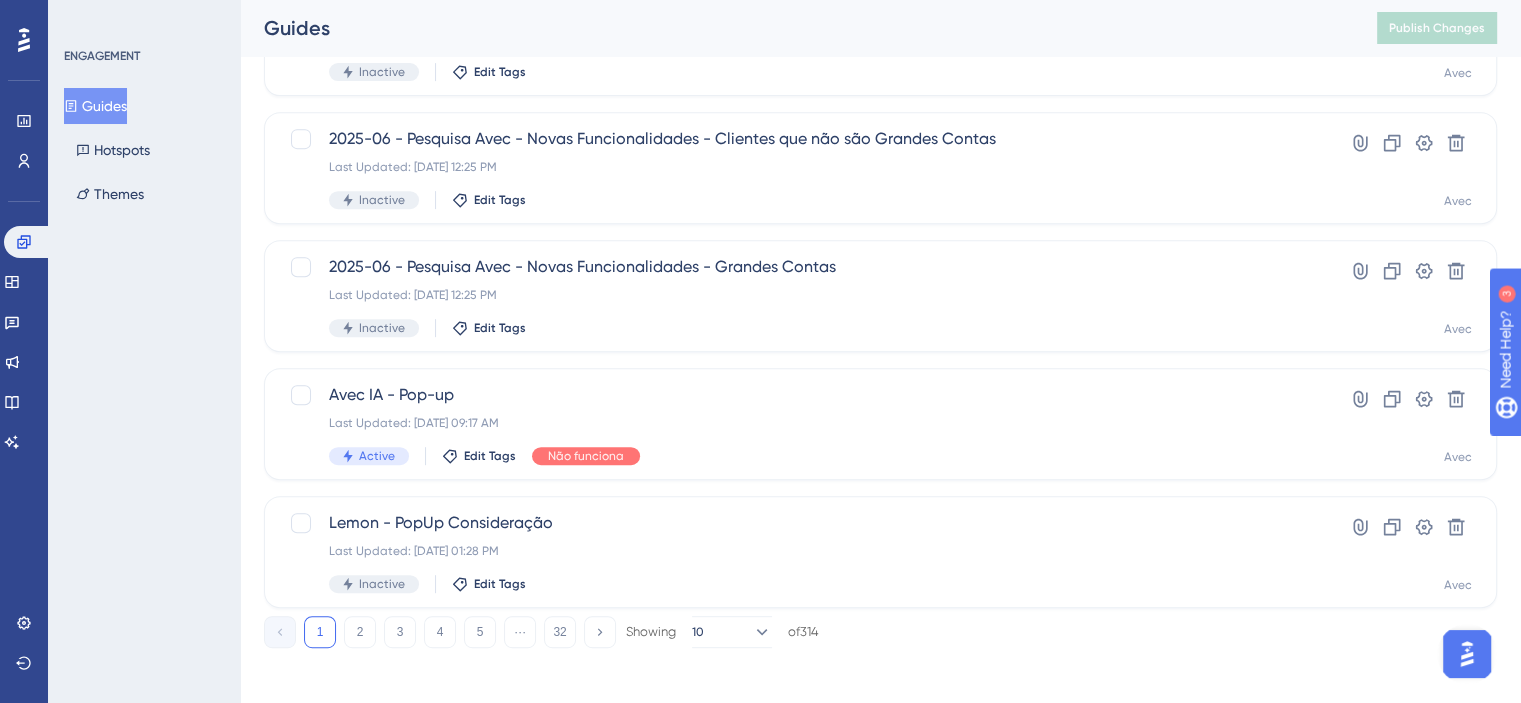 scroll, scrollTop: 848, scrollLeft: 0, axis: vertical 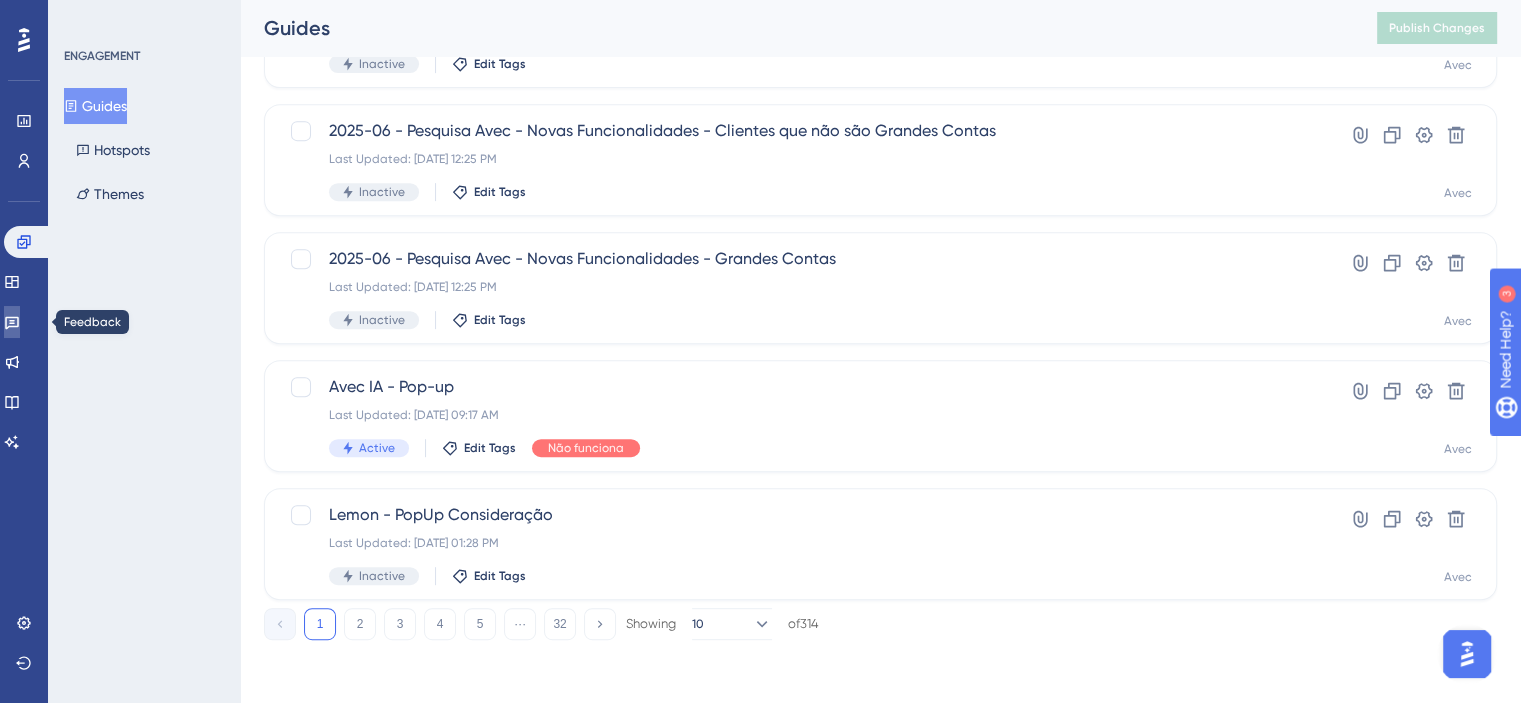 click at bounding box center [12, 322] 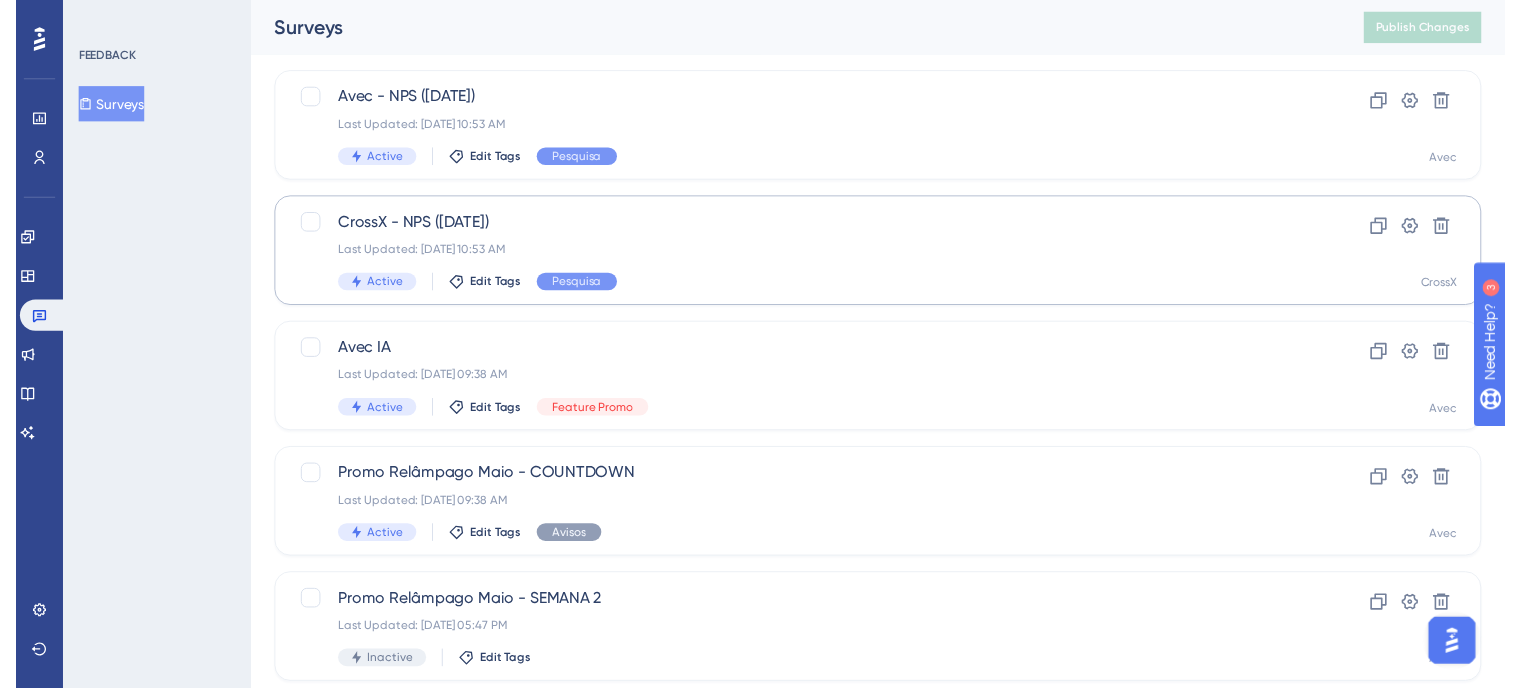 scroll, scrollTop: 0, scrollLeft: 0, axis: both 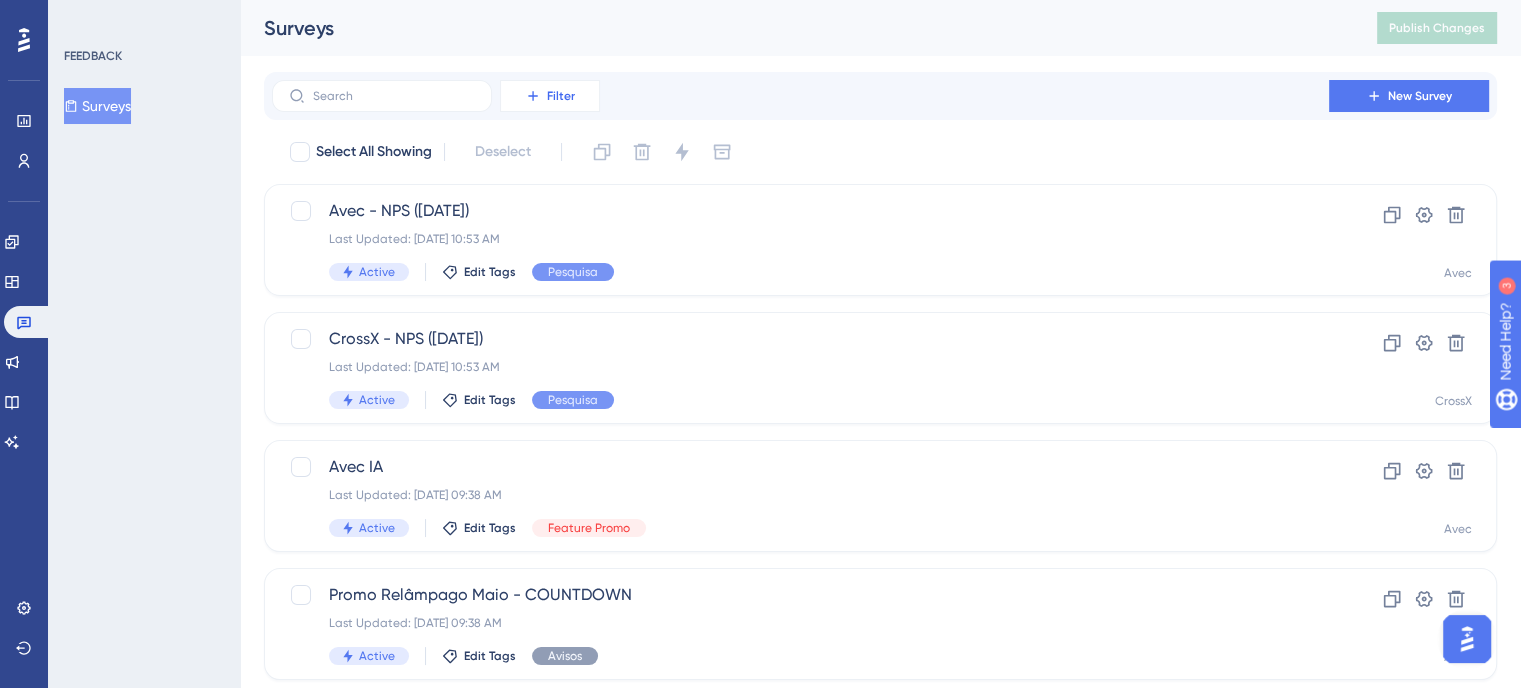 click on "Filter" at bounding box center [550, 96] 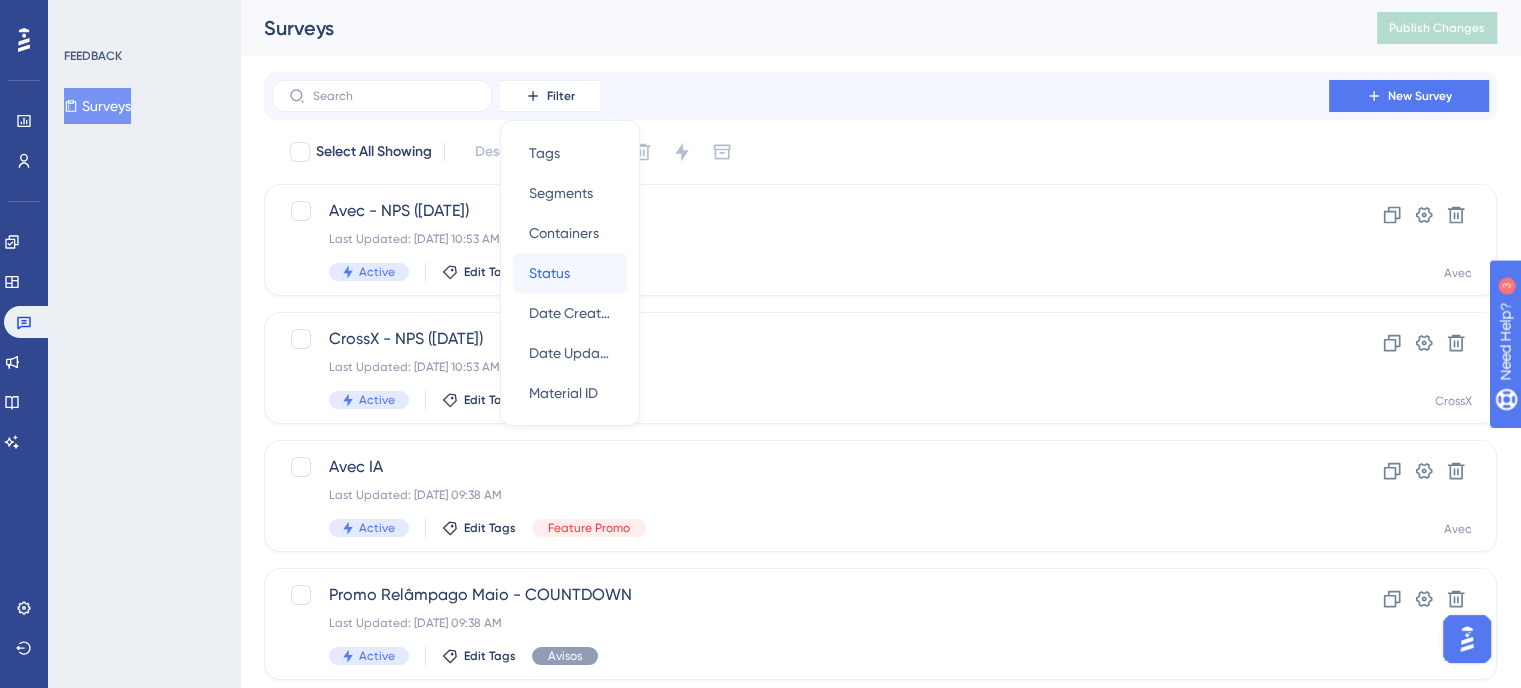 click on "Status Status" at bounding box center (570, 273) 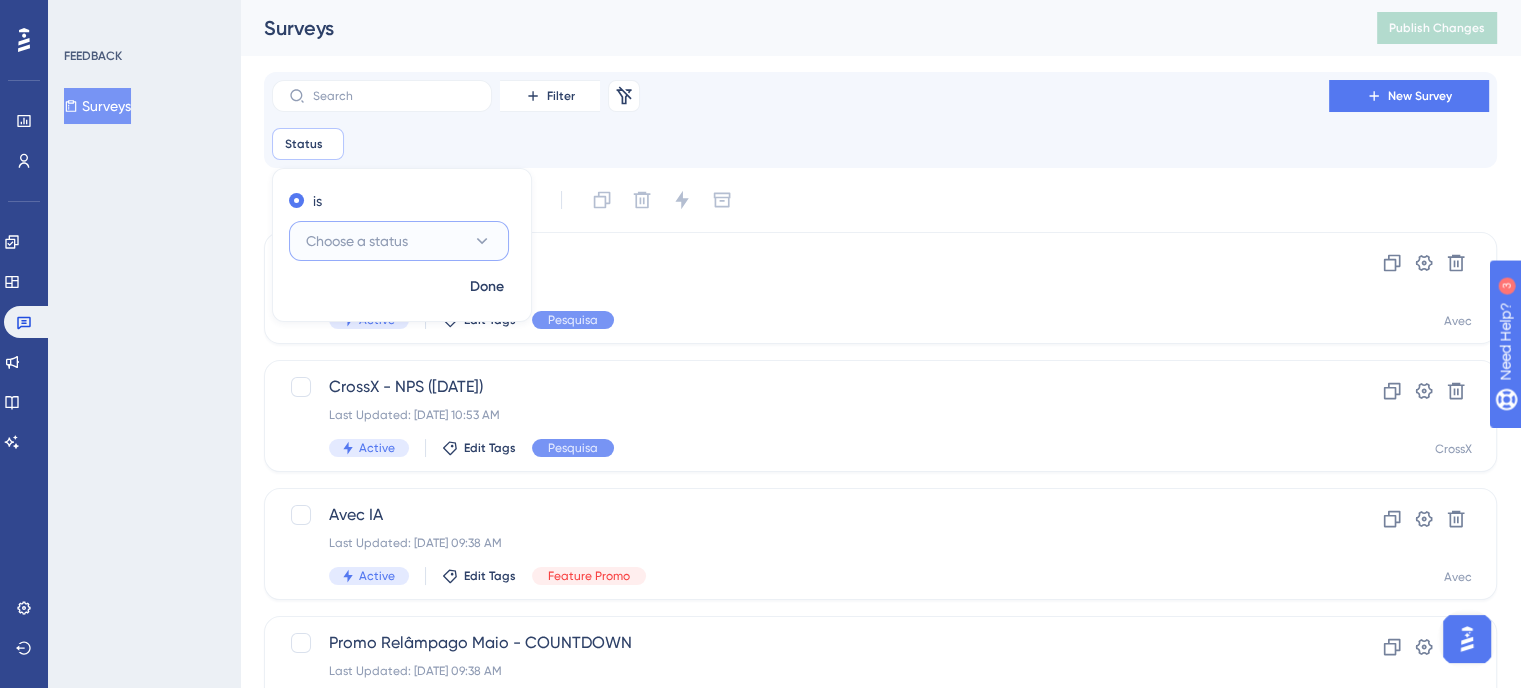 click on "Choose a status" at bounding box center (399, 241) 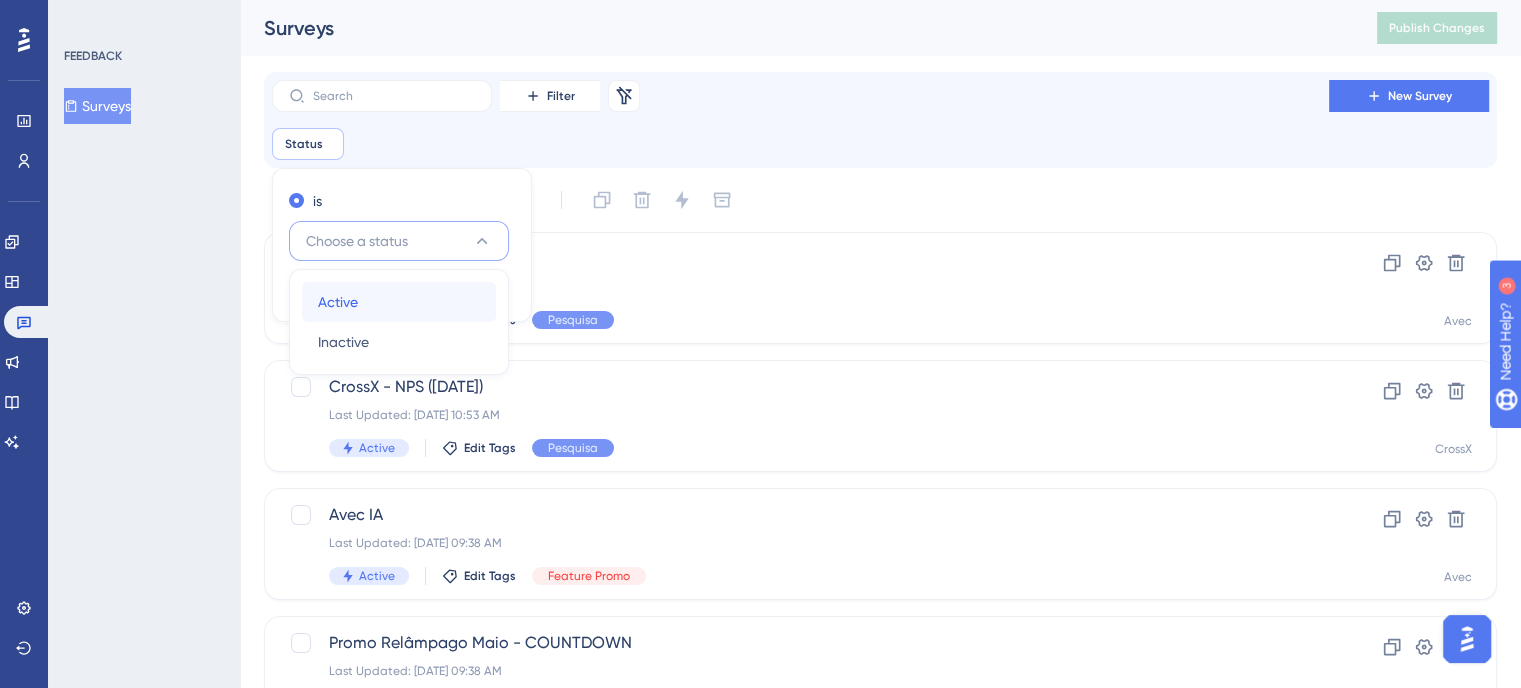click on "Active" at bounding box center (338, 302) 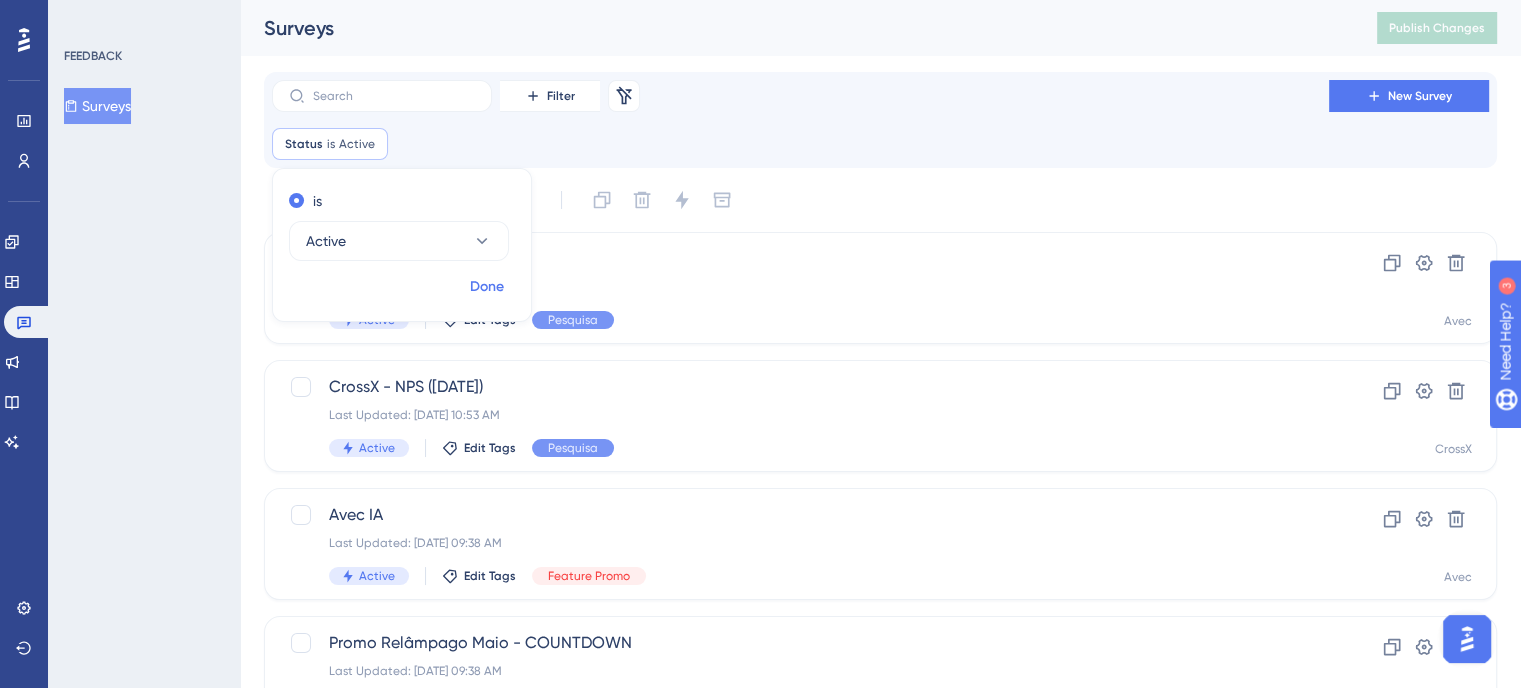click on "Done" at bounding box center [487, 287] 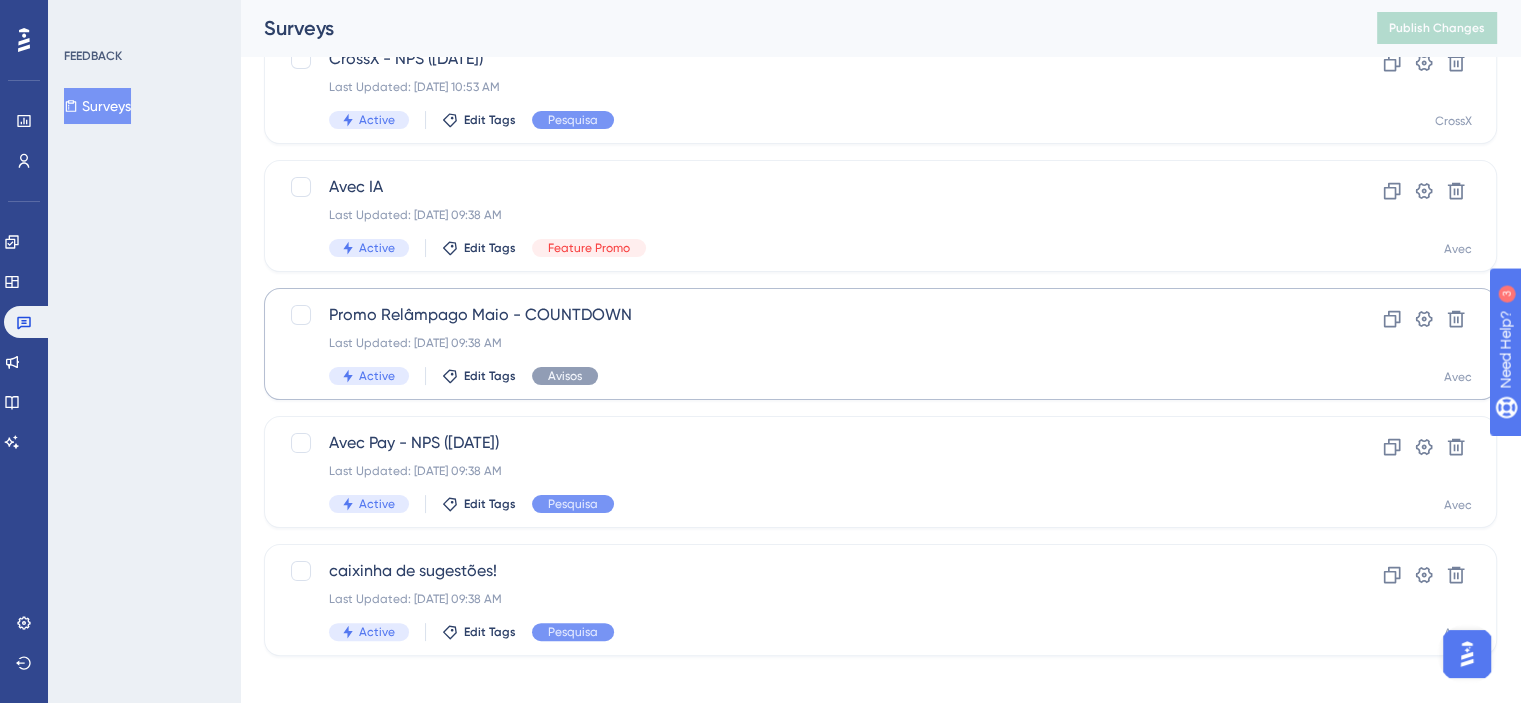 scroll, scrollTop: 344, scrollLeft: 0, axis: vertical 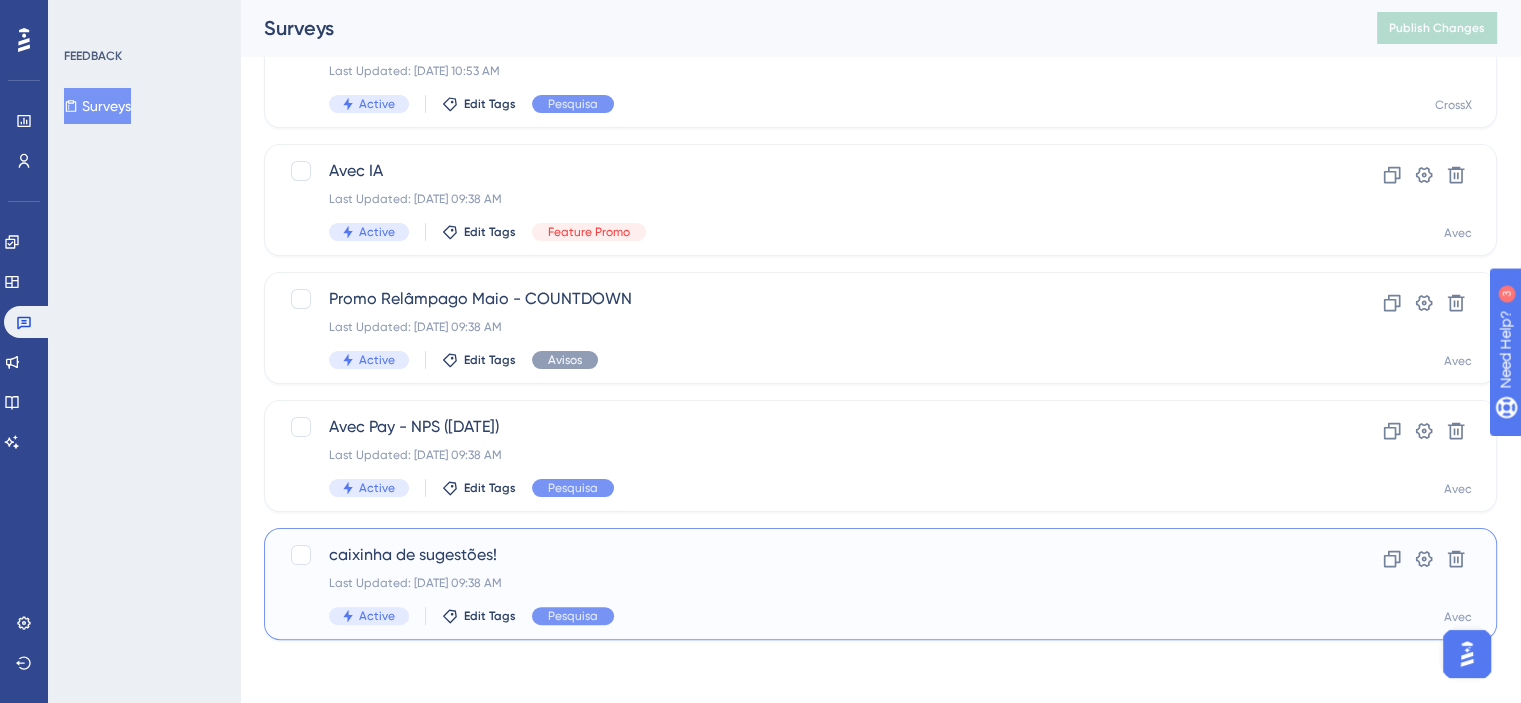 click on "caixinha de sugestões! Last Updated: 25 de jul. de 2025 09:38 AM Active Edit Tags Pesquisa" at bounding box center [800, 584] 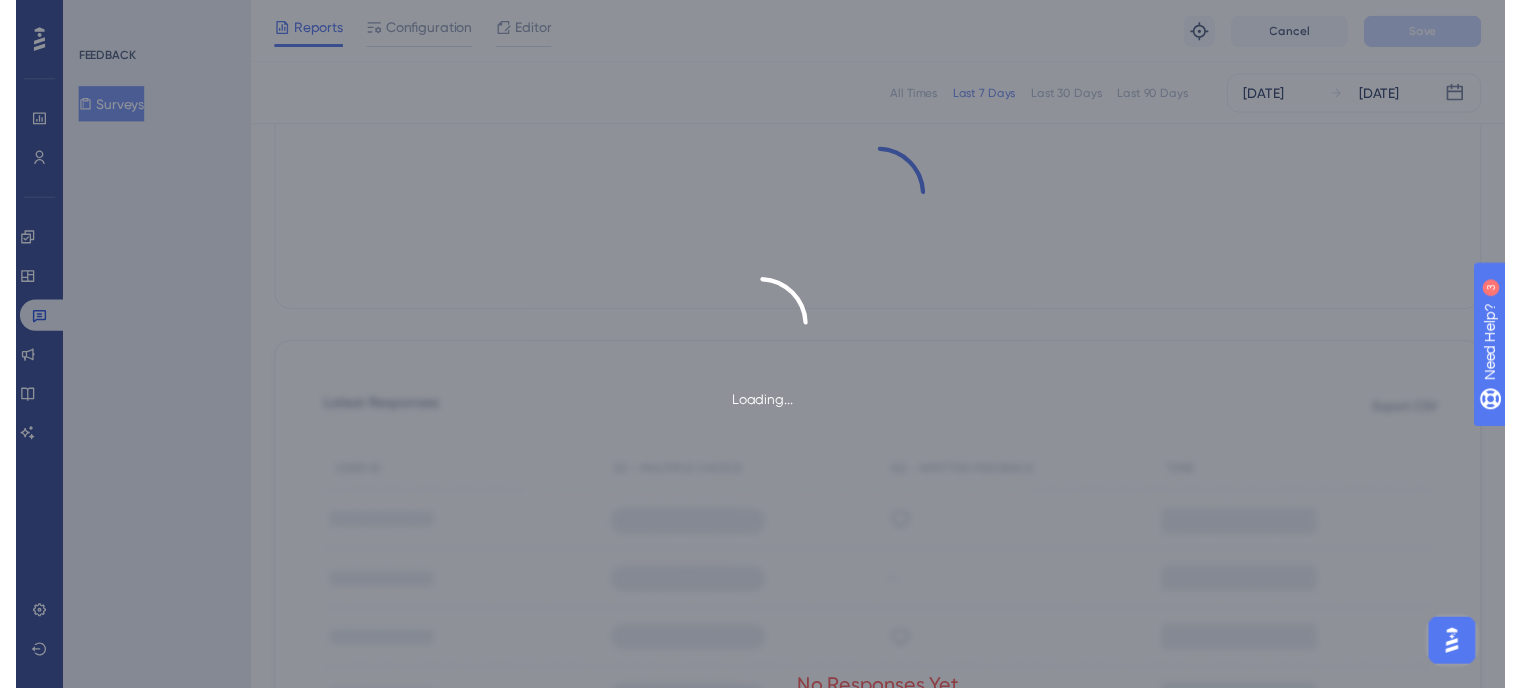 scroll, scrollTop: 0, scrollLeft: 0, axis: both 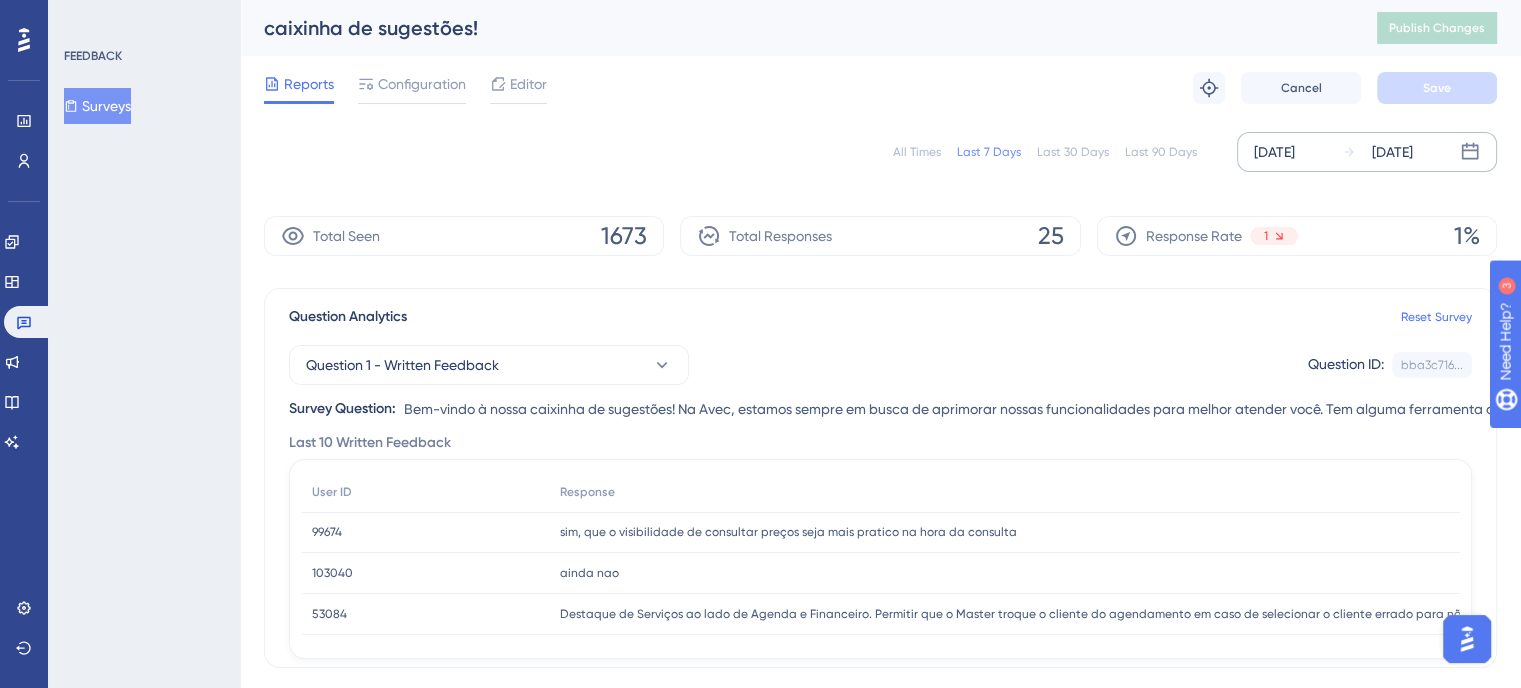click on "Jul 22 2025" at bounding box center [1274, 152] 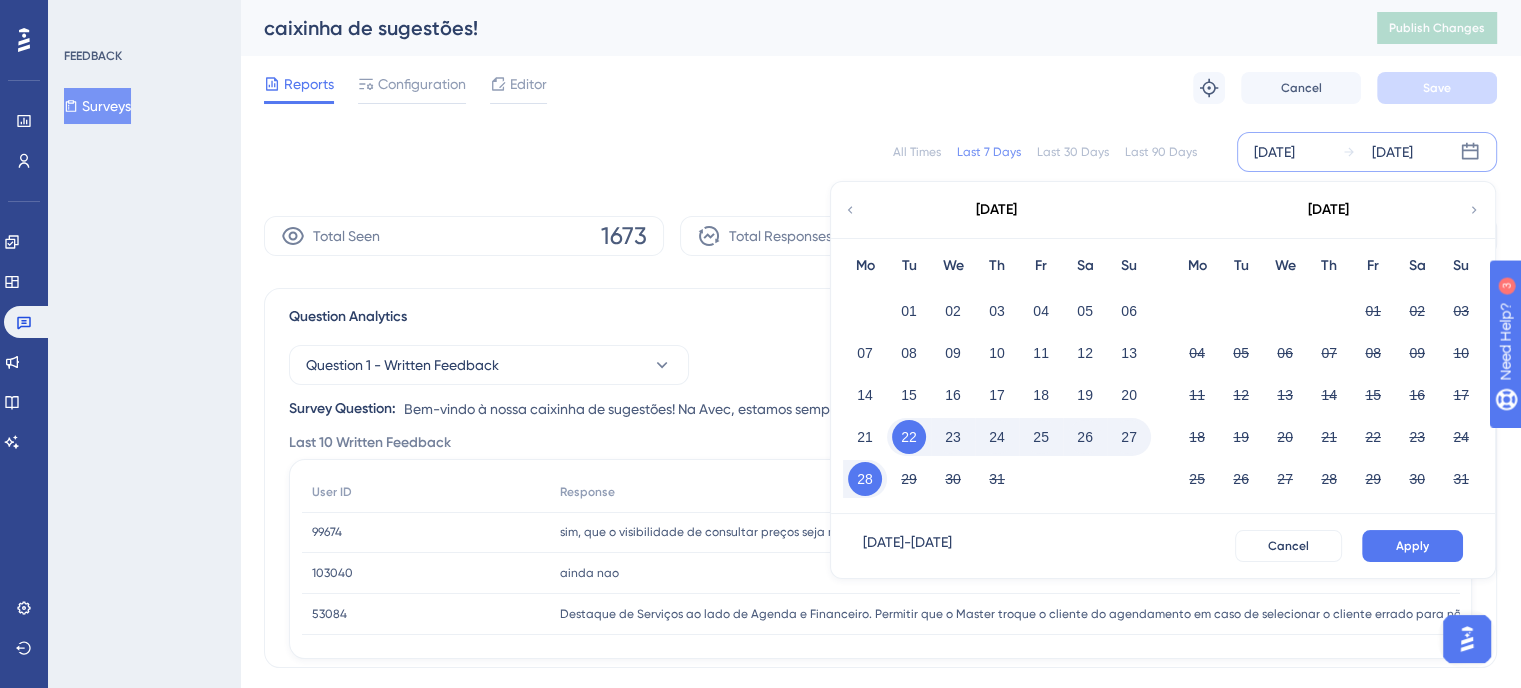 click 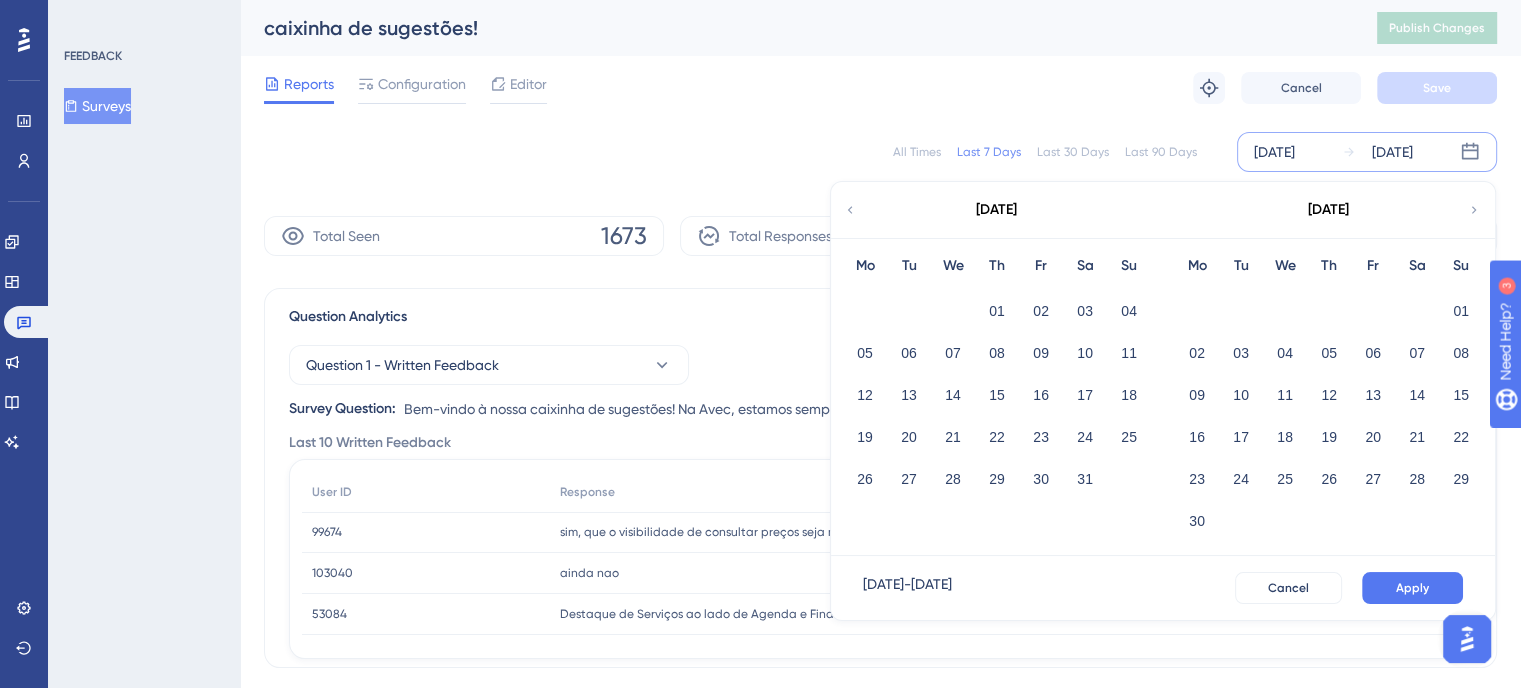 click on "May 2025" at bounding box center (996, 210) 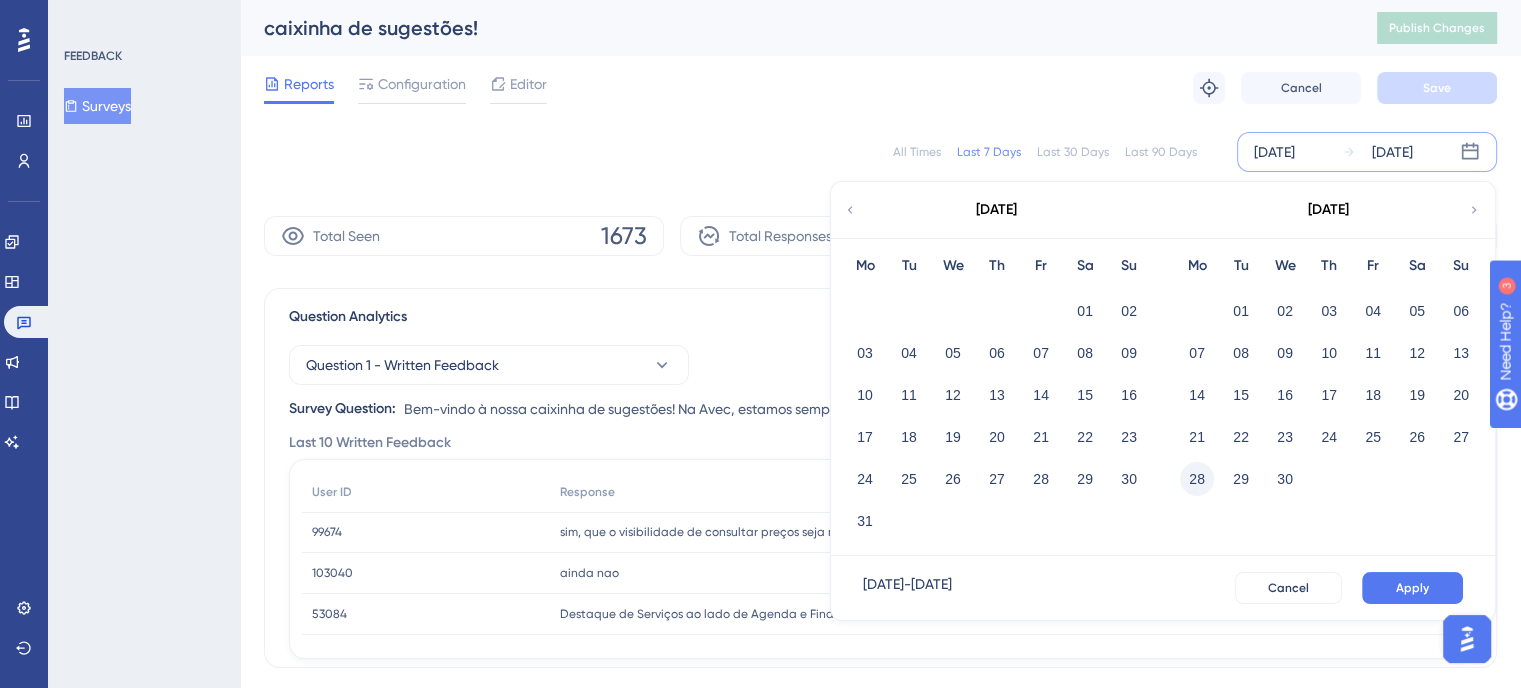 click on "28" at bounding box center (1197, 479) 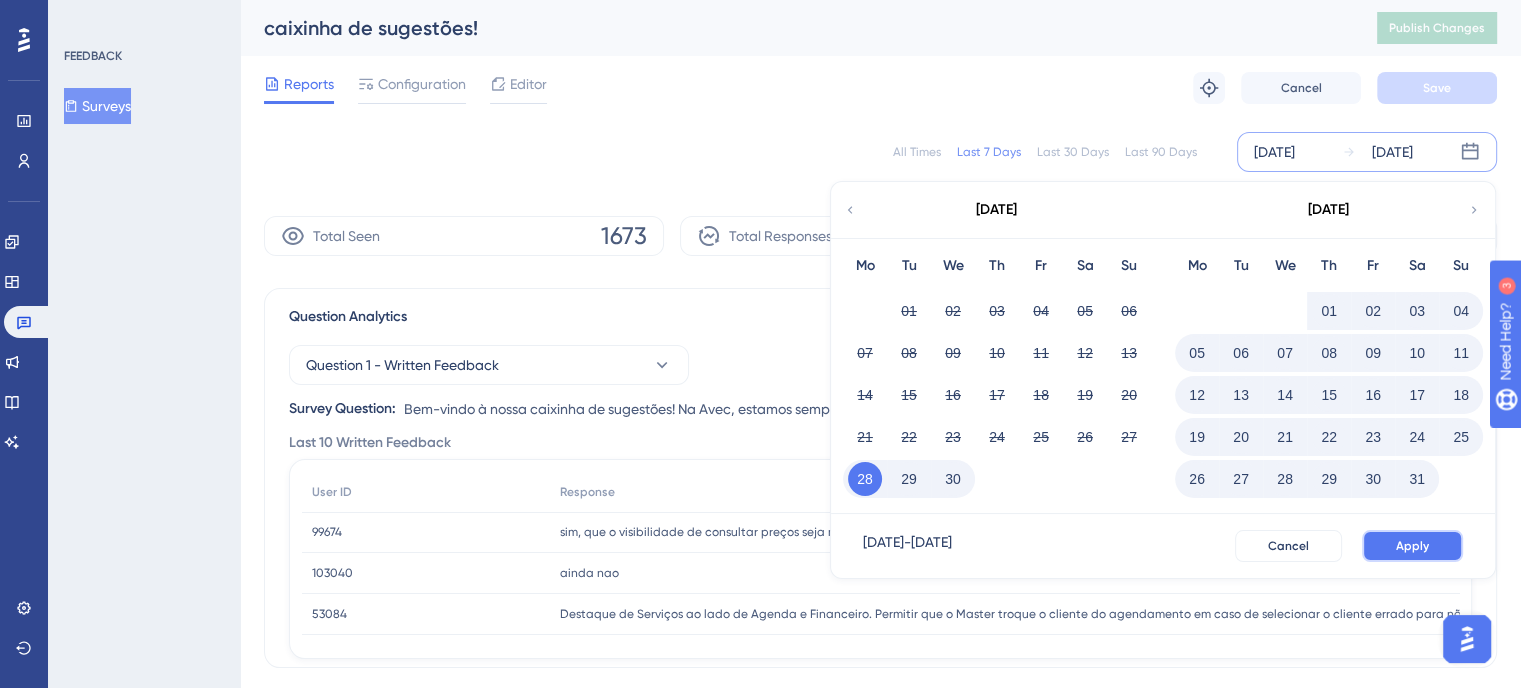 click on "Apply" at bounding box center [1412, 546] 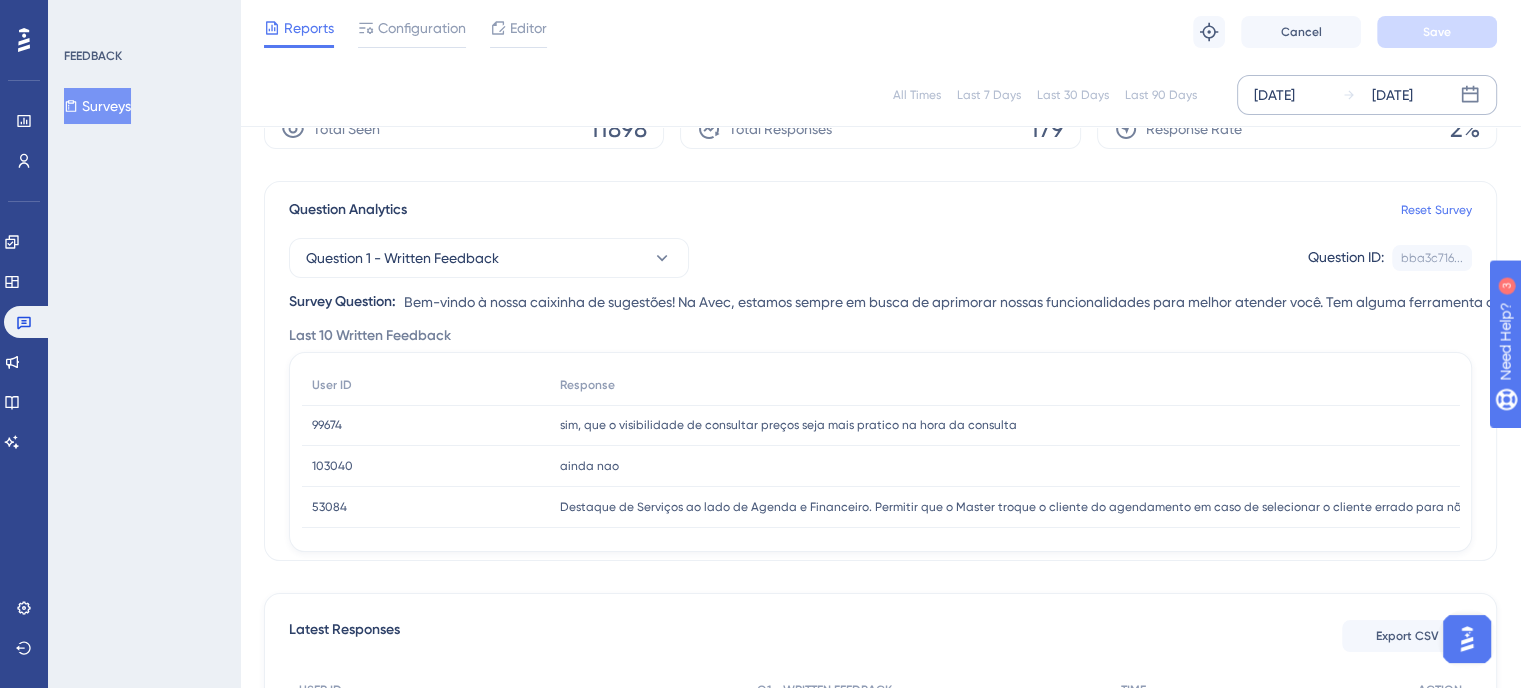 scroll, scrollTop: 100, scrollLeft: 0, axis: vertical 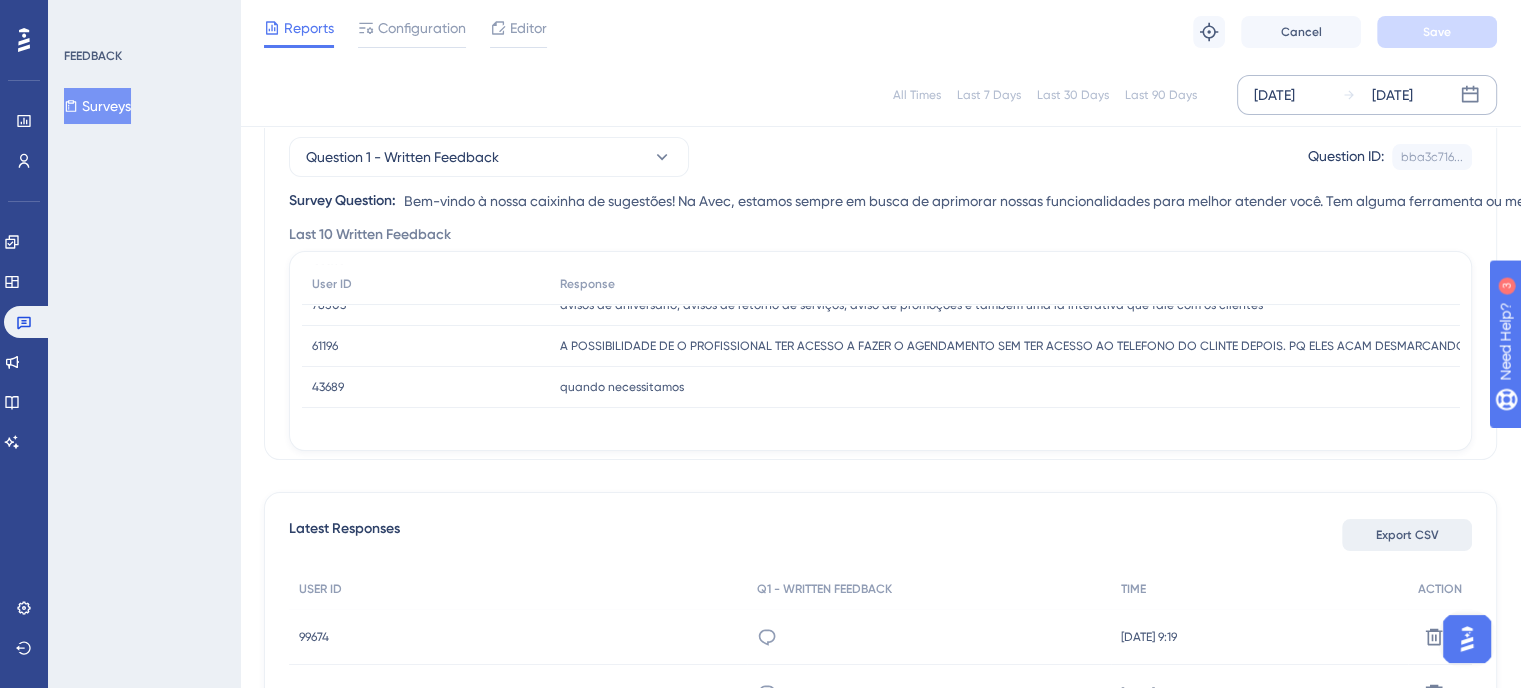 click on "Export CSV" at bounding box center [1407, 535] 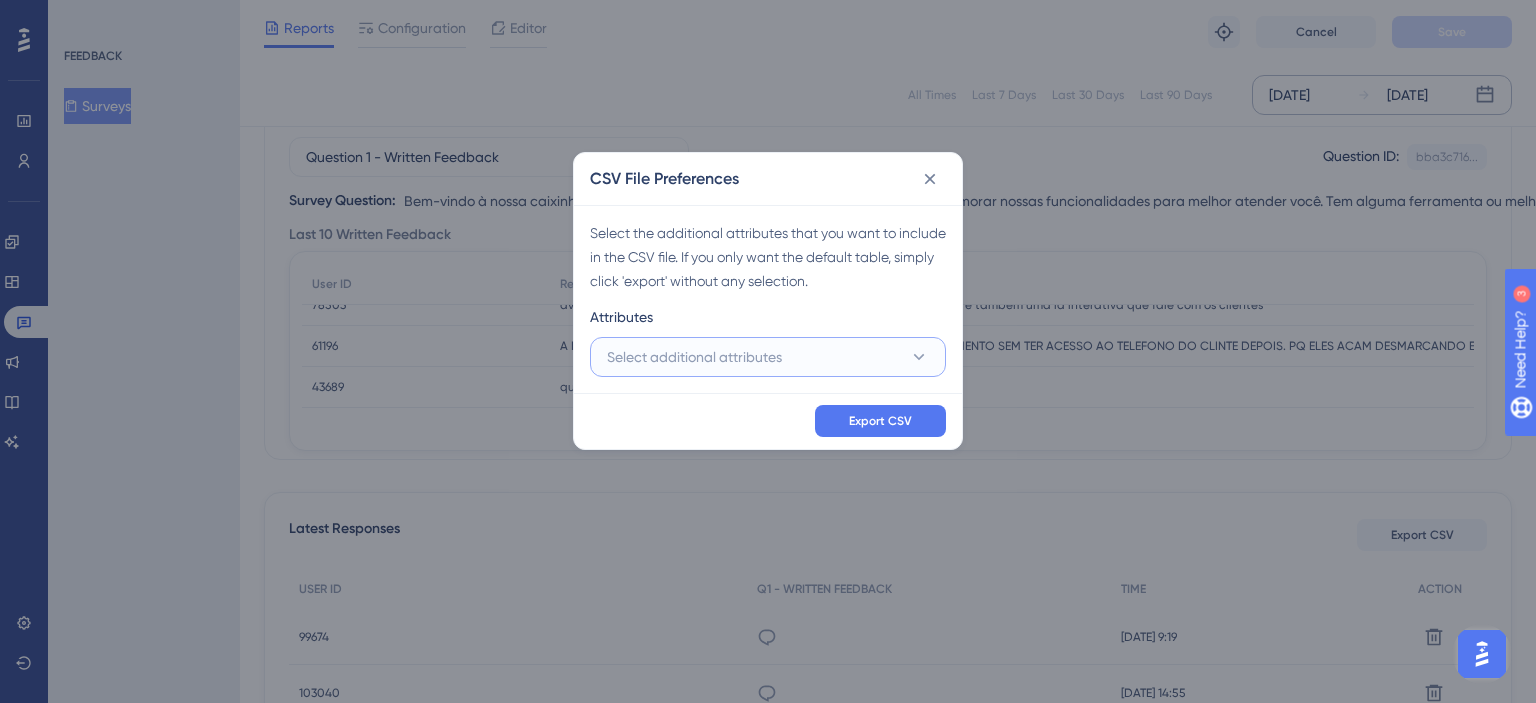 click on "Select additional attributes" at bounding box center [768, 357] 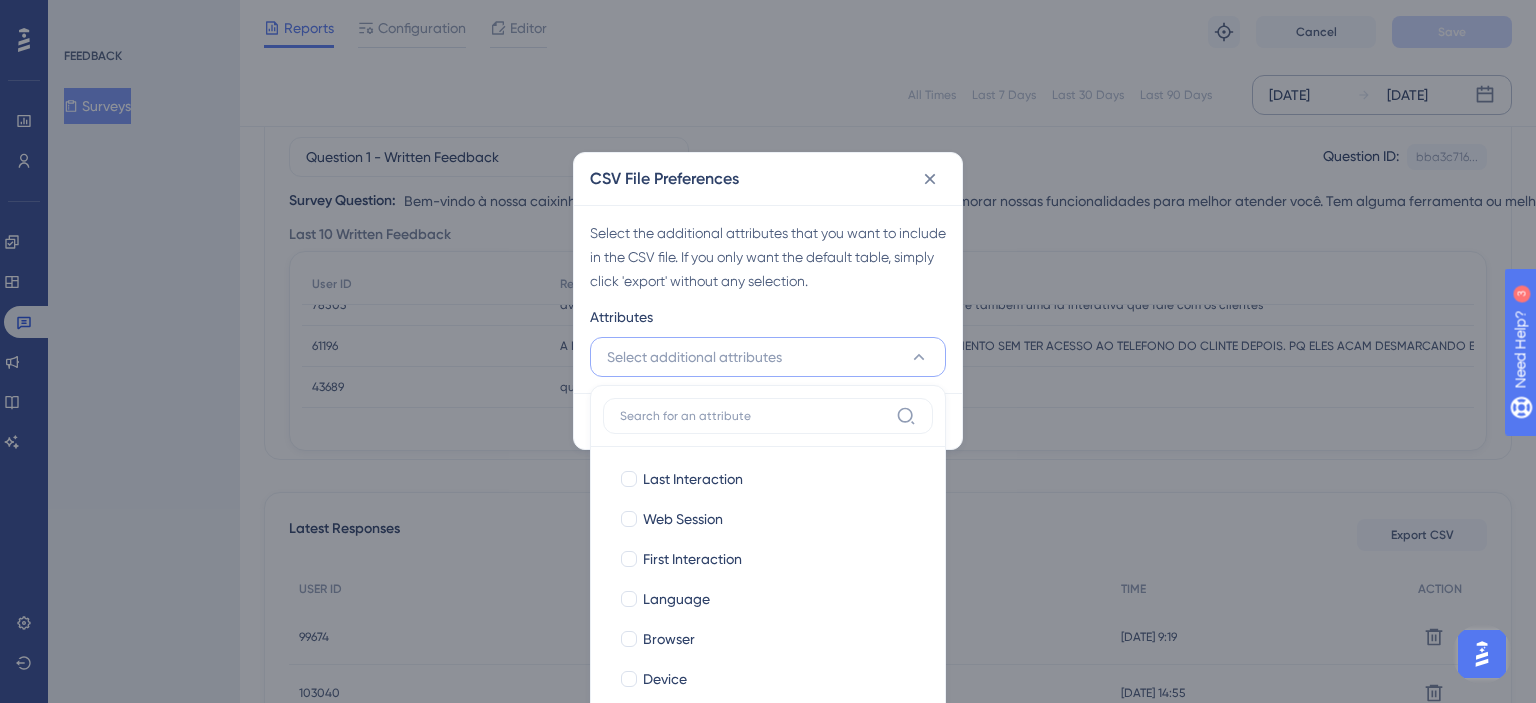 scroll, scrollTop: 297, scrollLeft: 0, axis: vertical 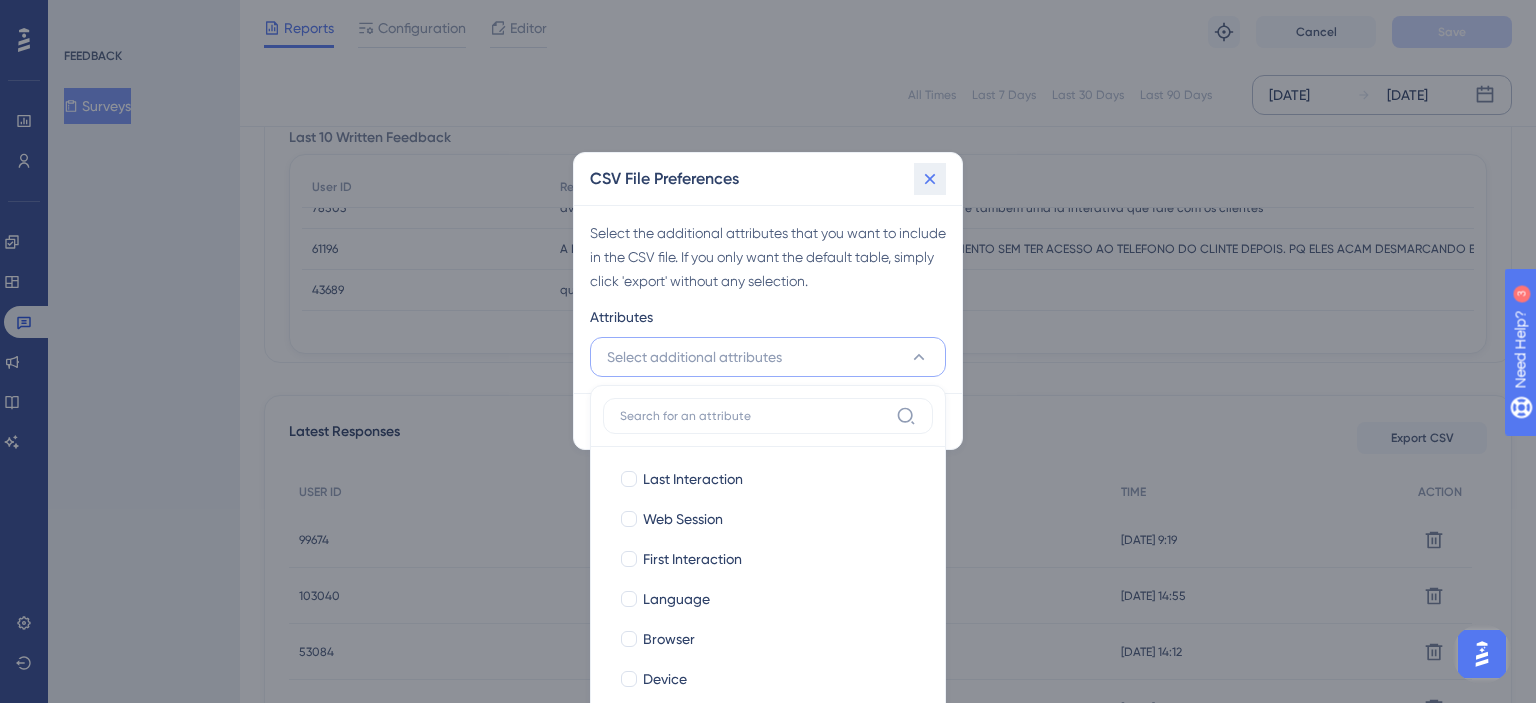 click 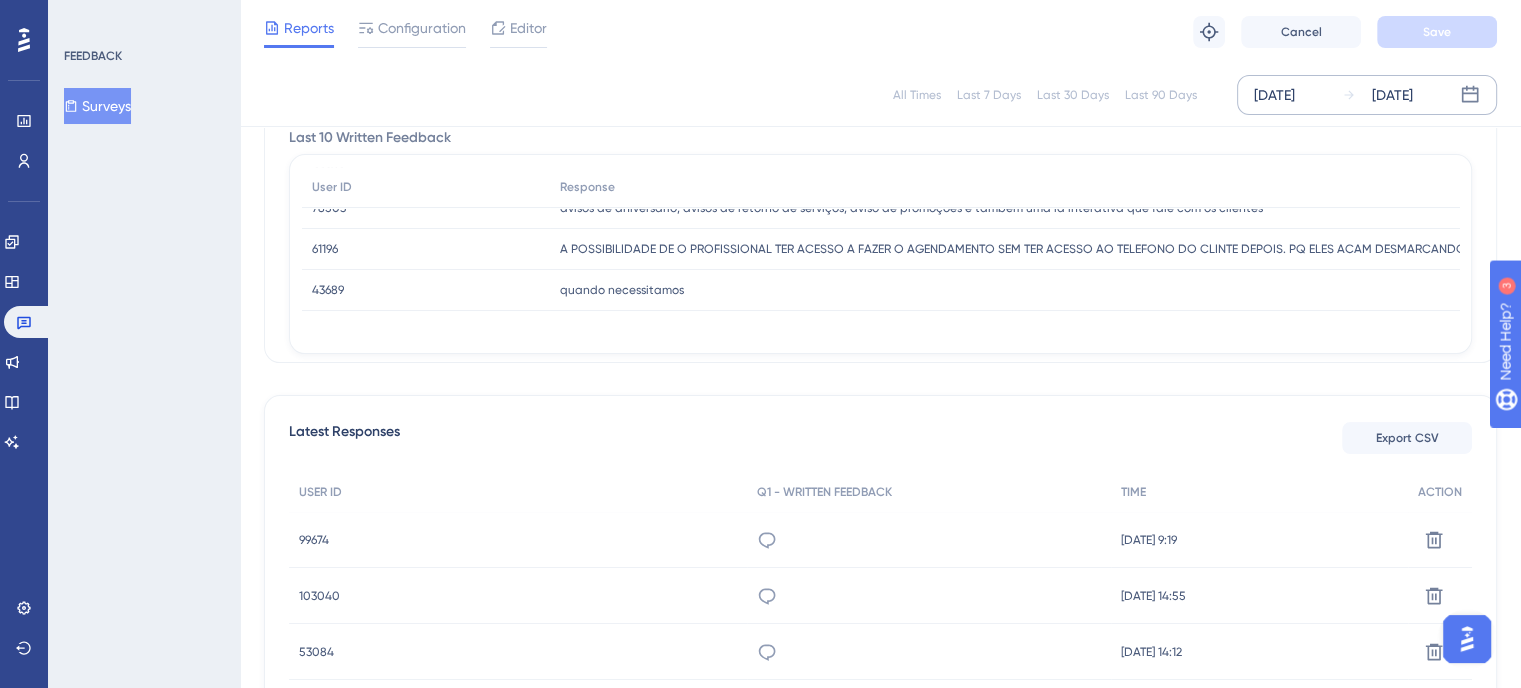 scroll, scrollTop: 0, scrollLeft: 0, axis: both 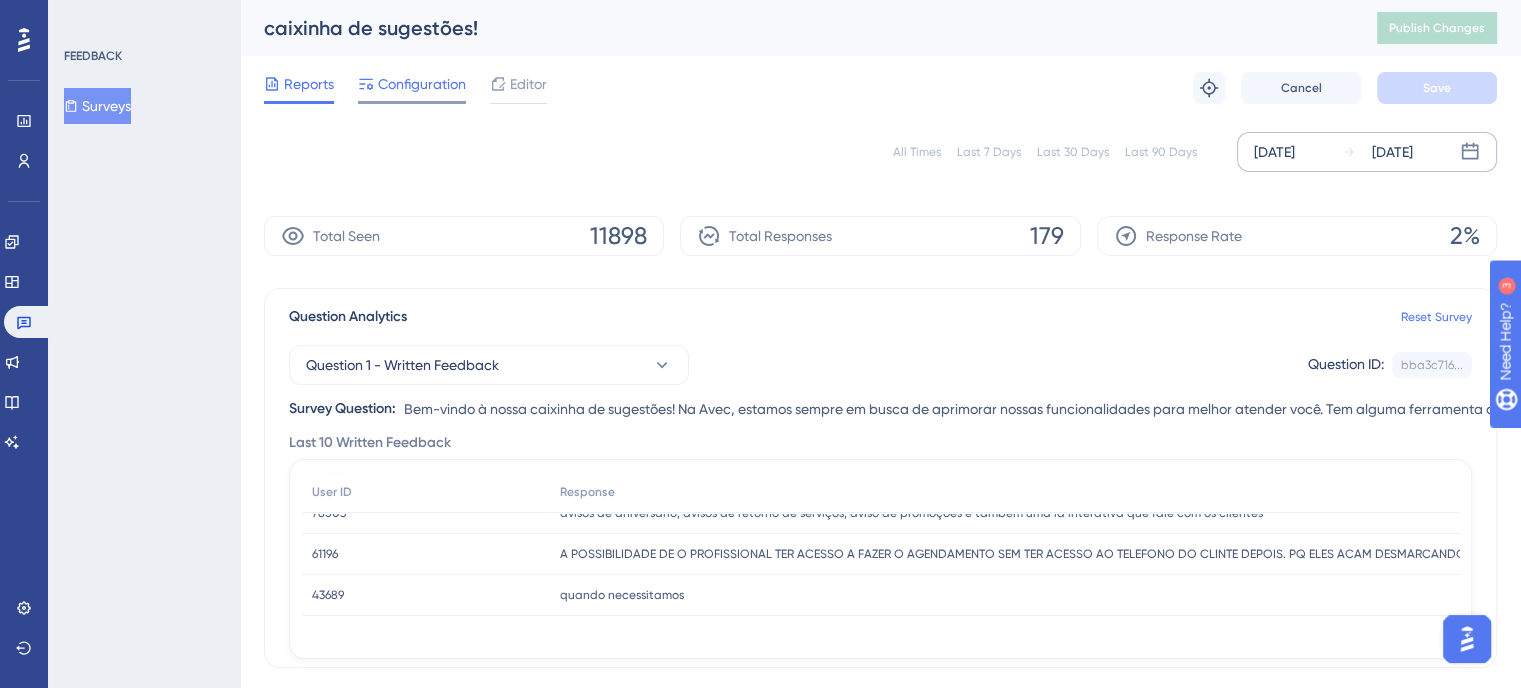 click on "Configuration" at bounding box center (422, 84) 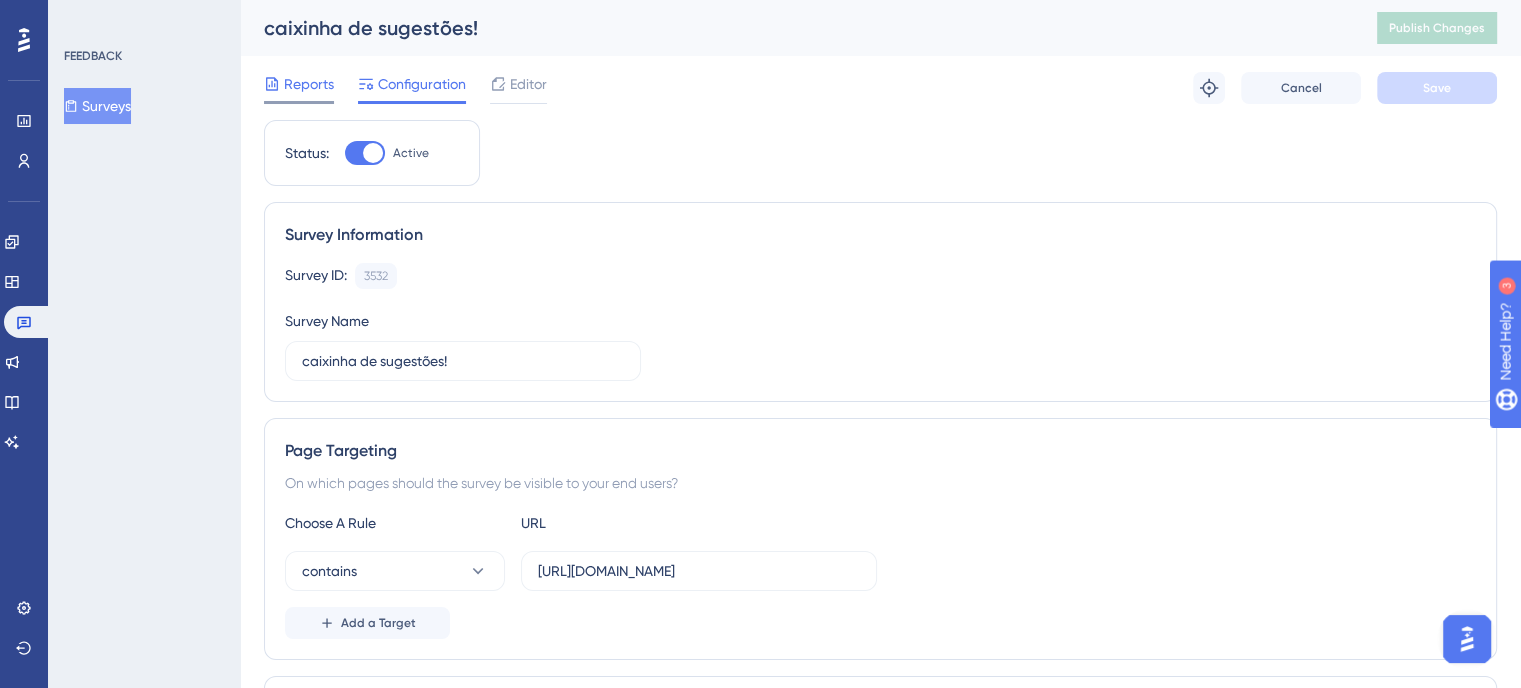 click on "Reports" at bounding box center (299, 88) 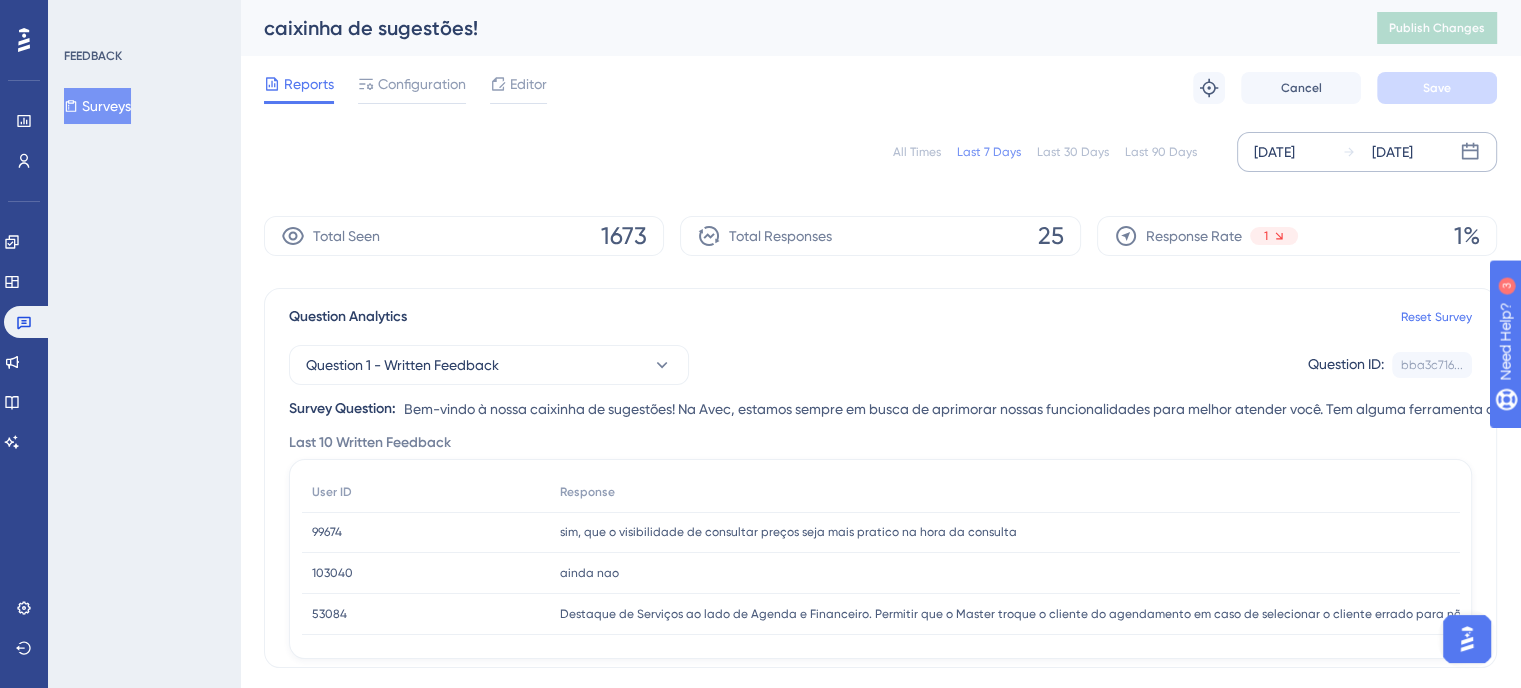 click on "Jul 22 2025 Jul 28 2025" at bounding box center (1367, 152) 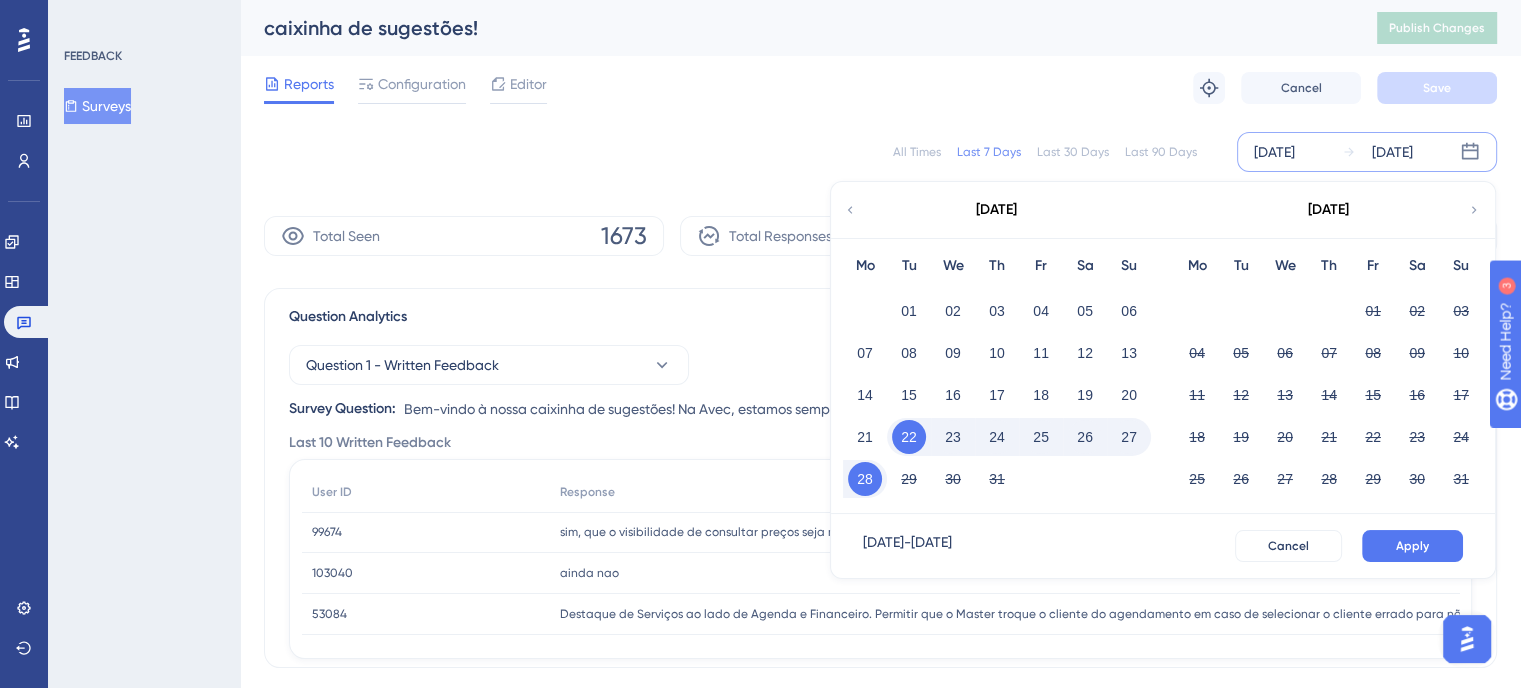 click 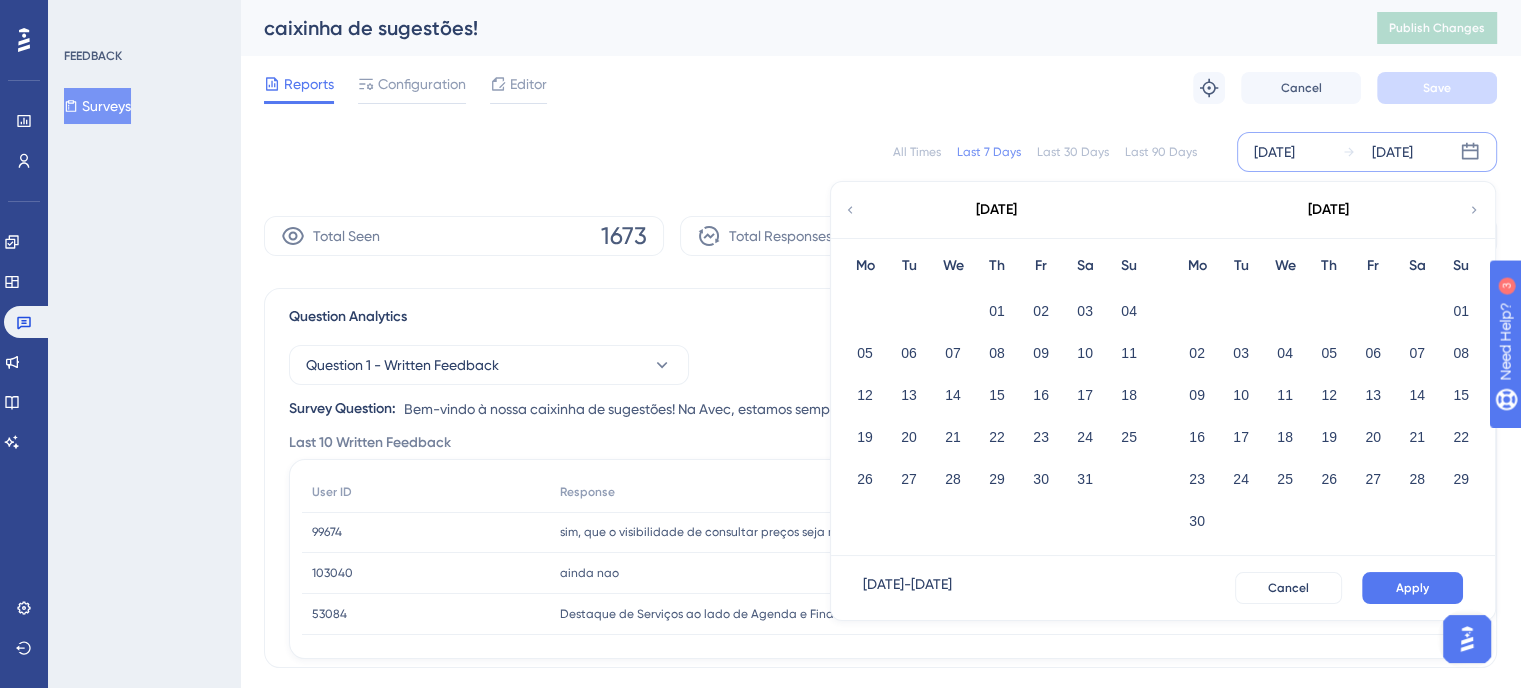 click 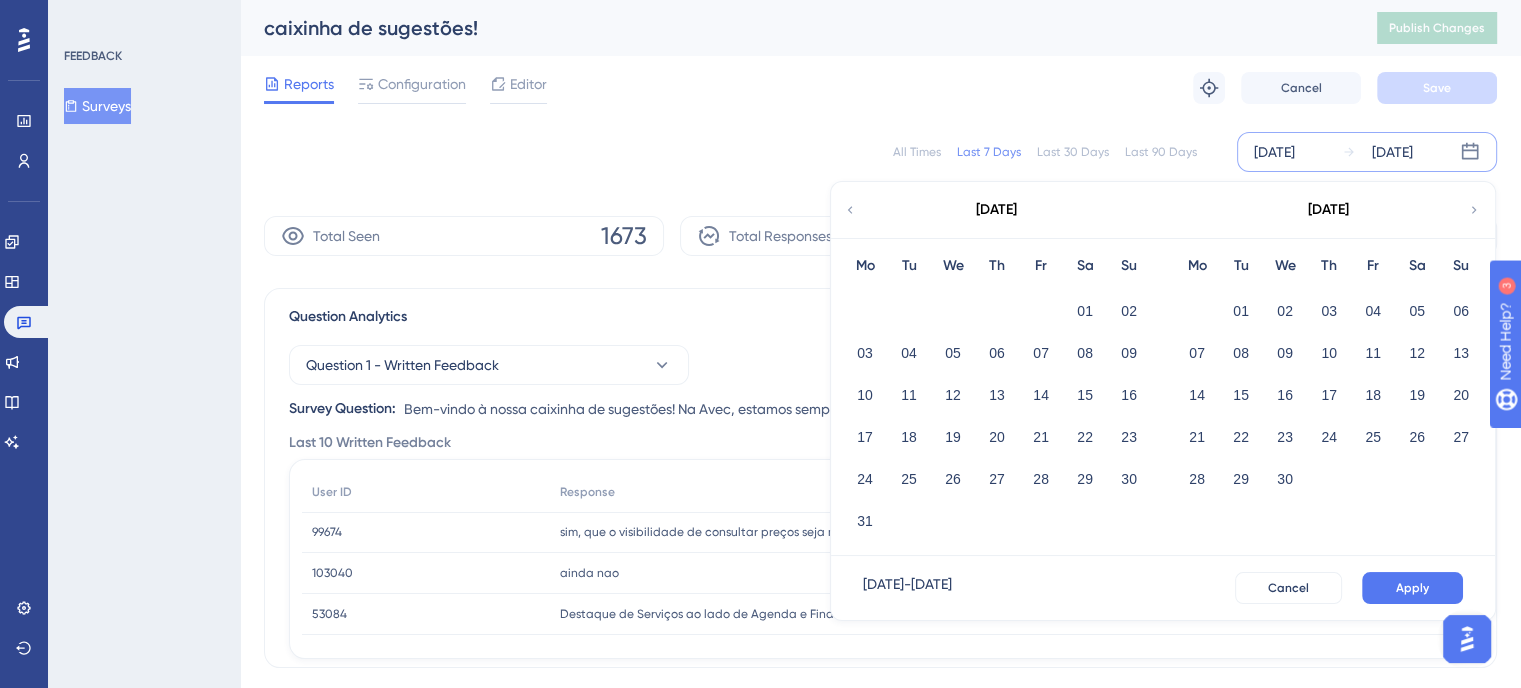 click 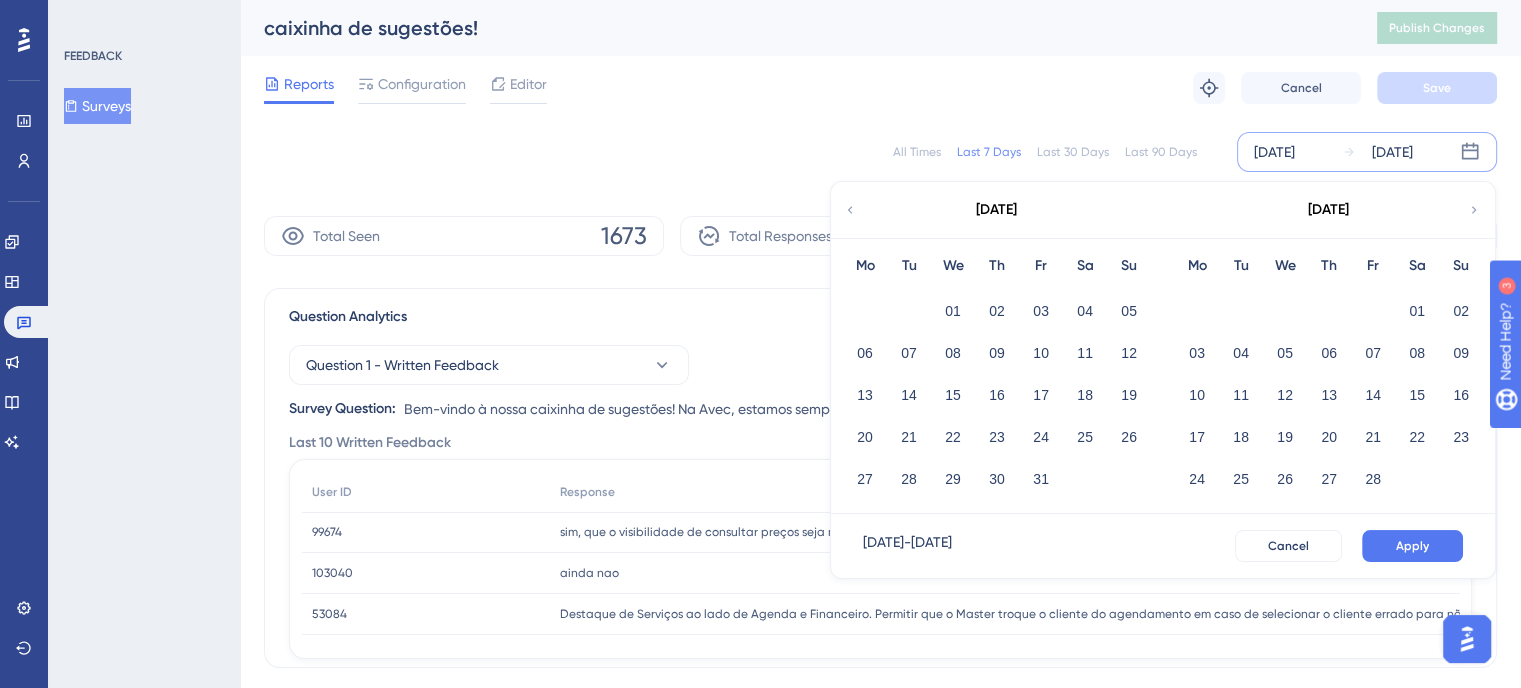 click 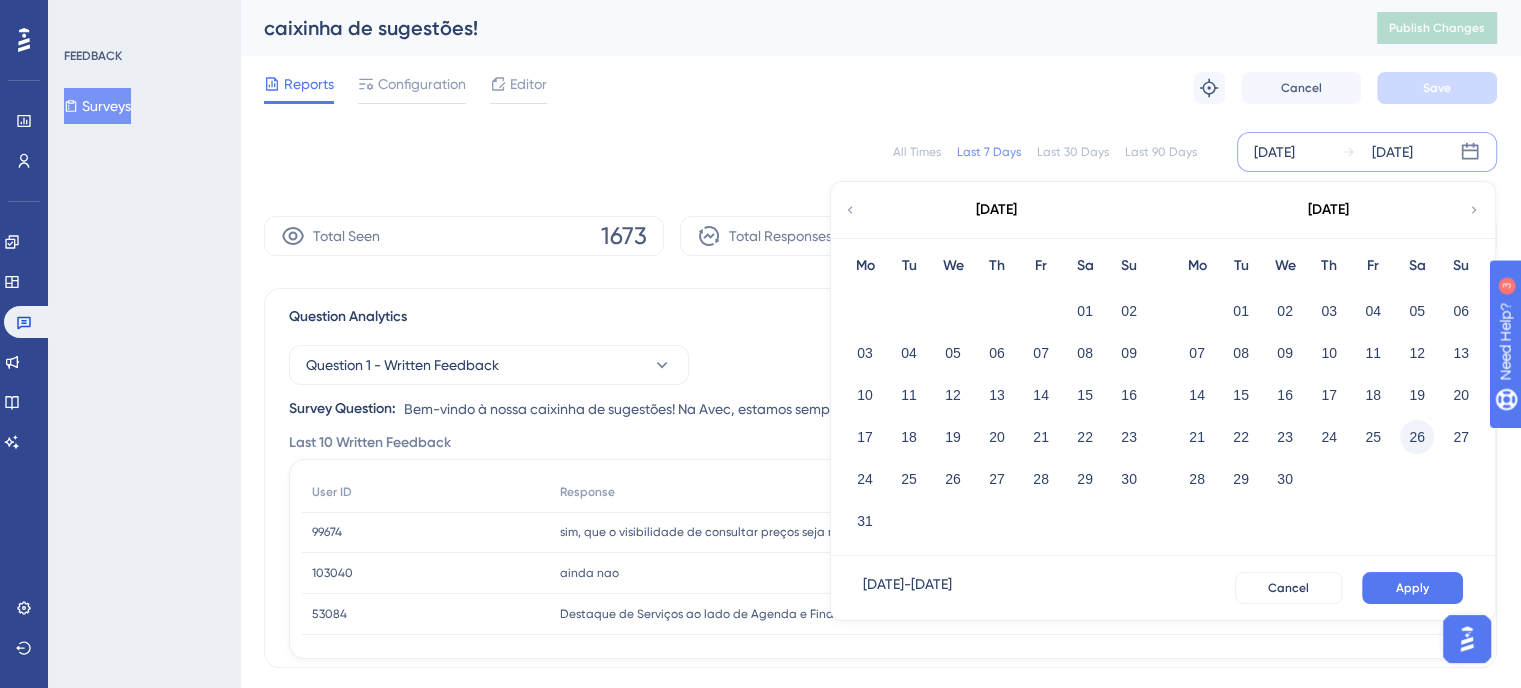 click on "26" at bounding box center (1417, 437) 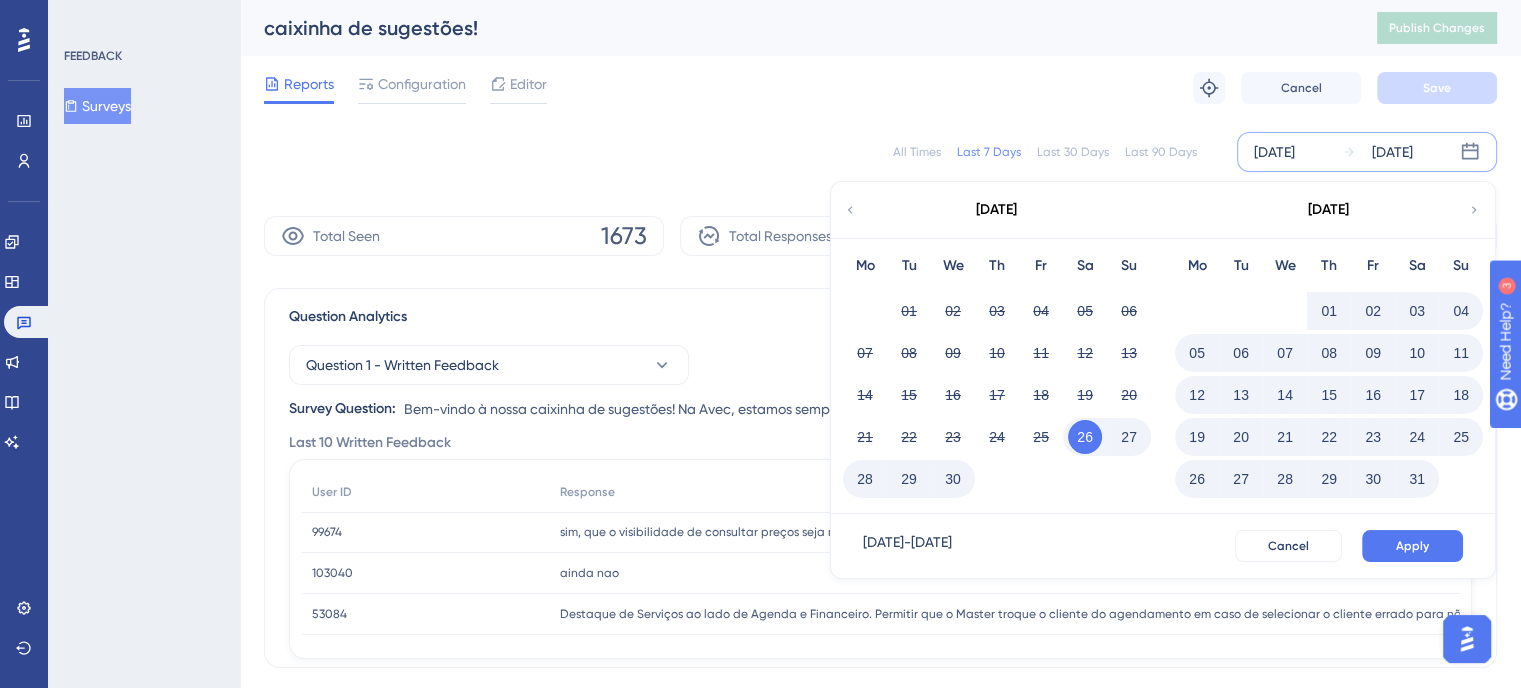 click 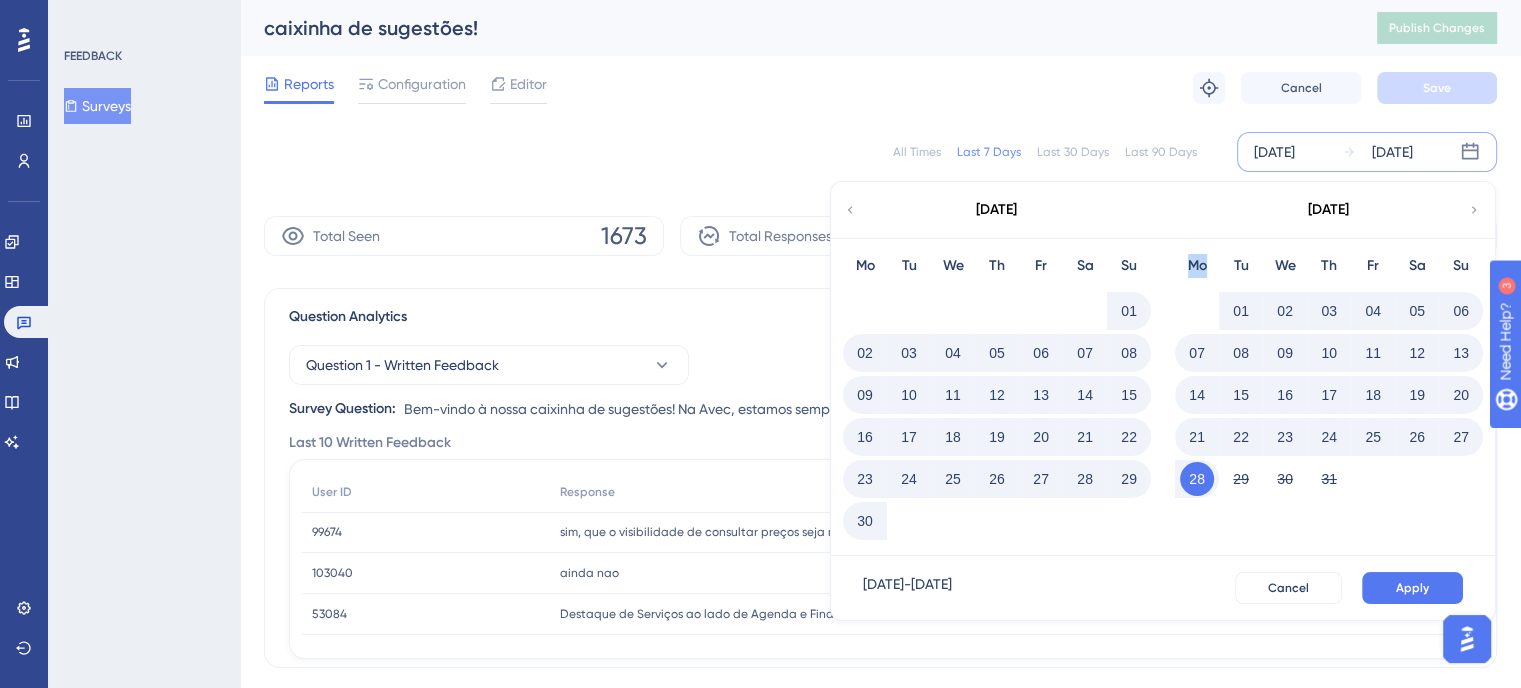 click 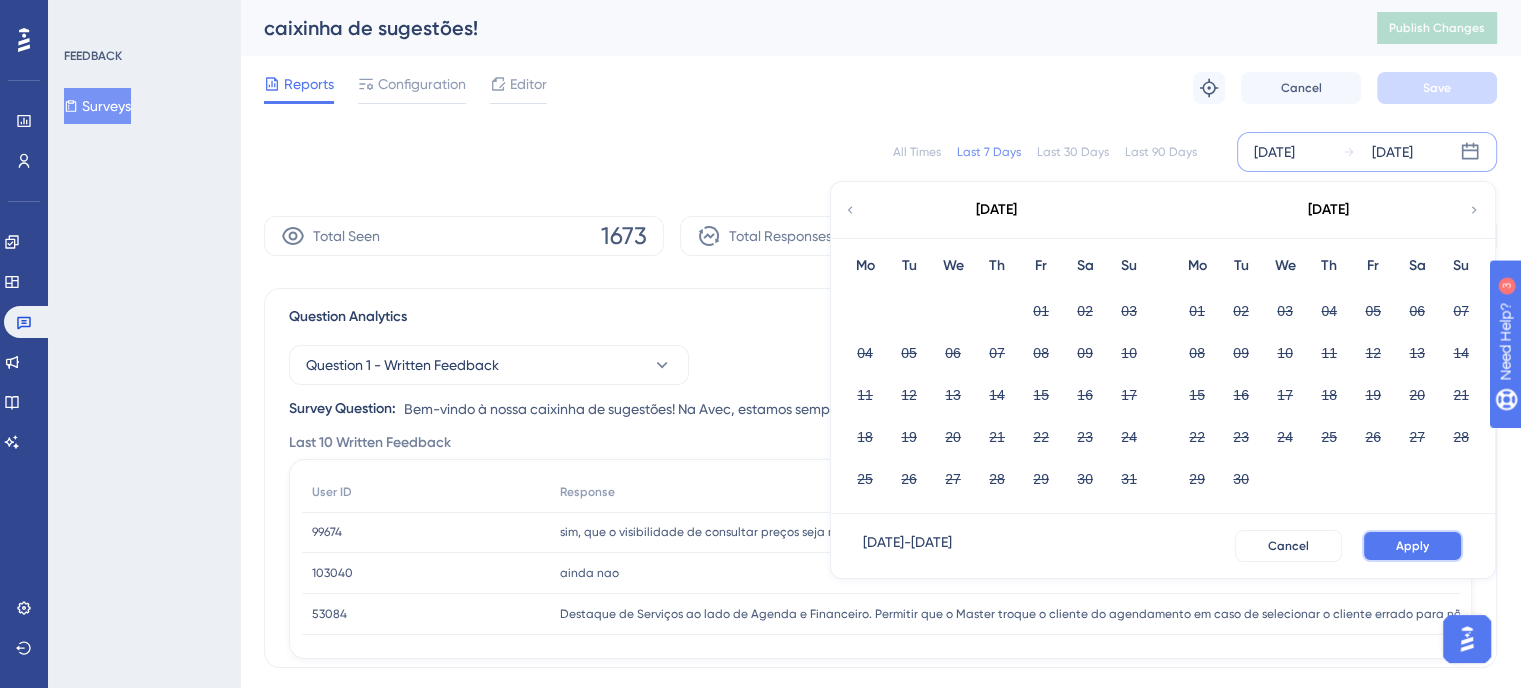 click on "Apply" at bounding box center [1412, 546] 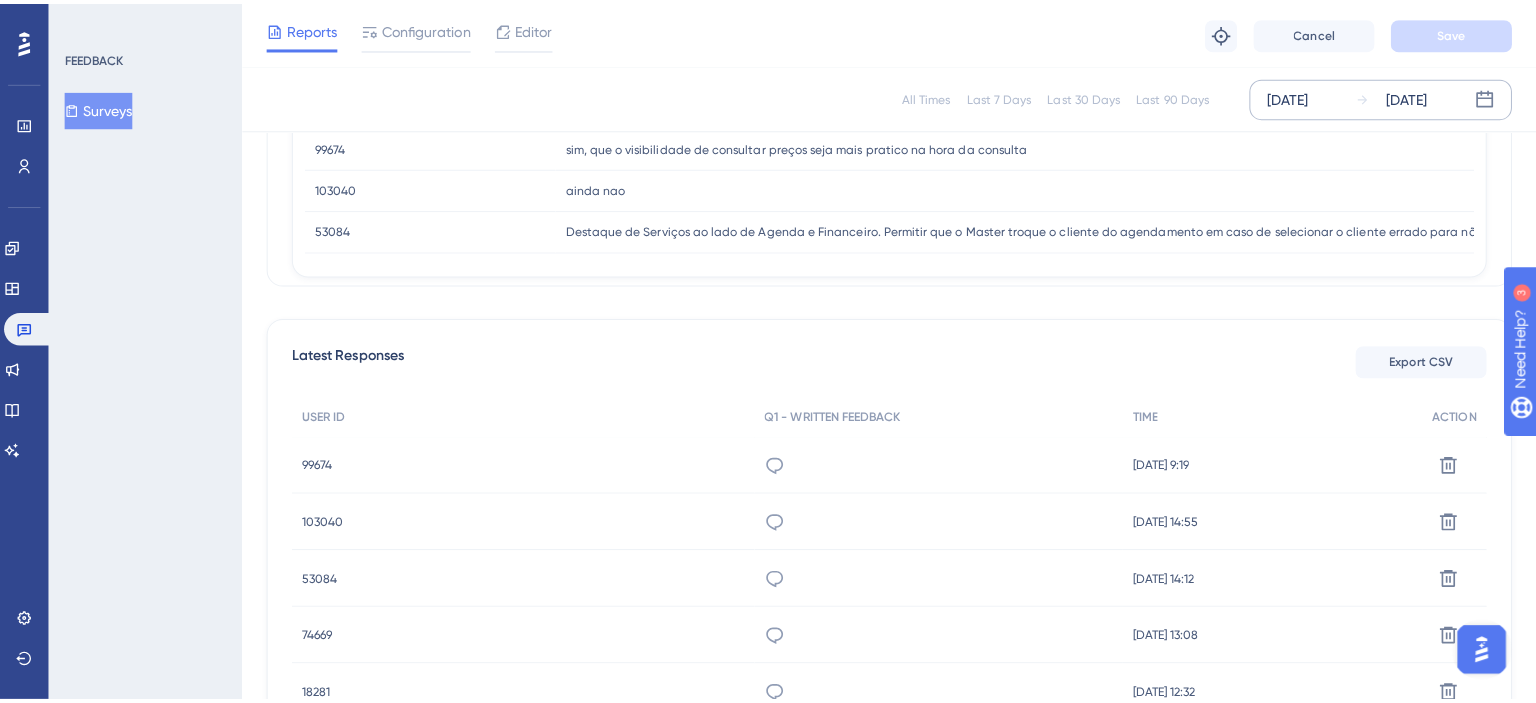 scroll, scrollTop: 400, scrollLeft: 0, axis: vertical 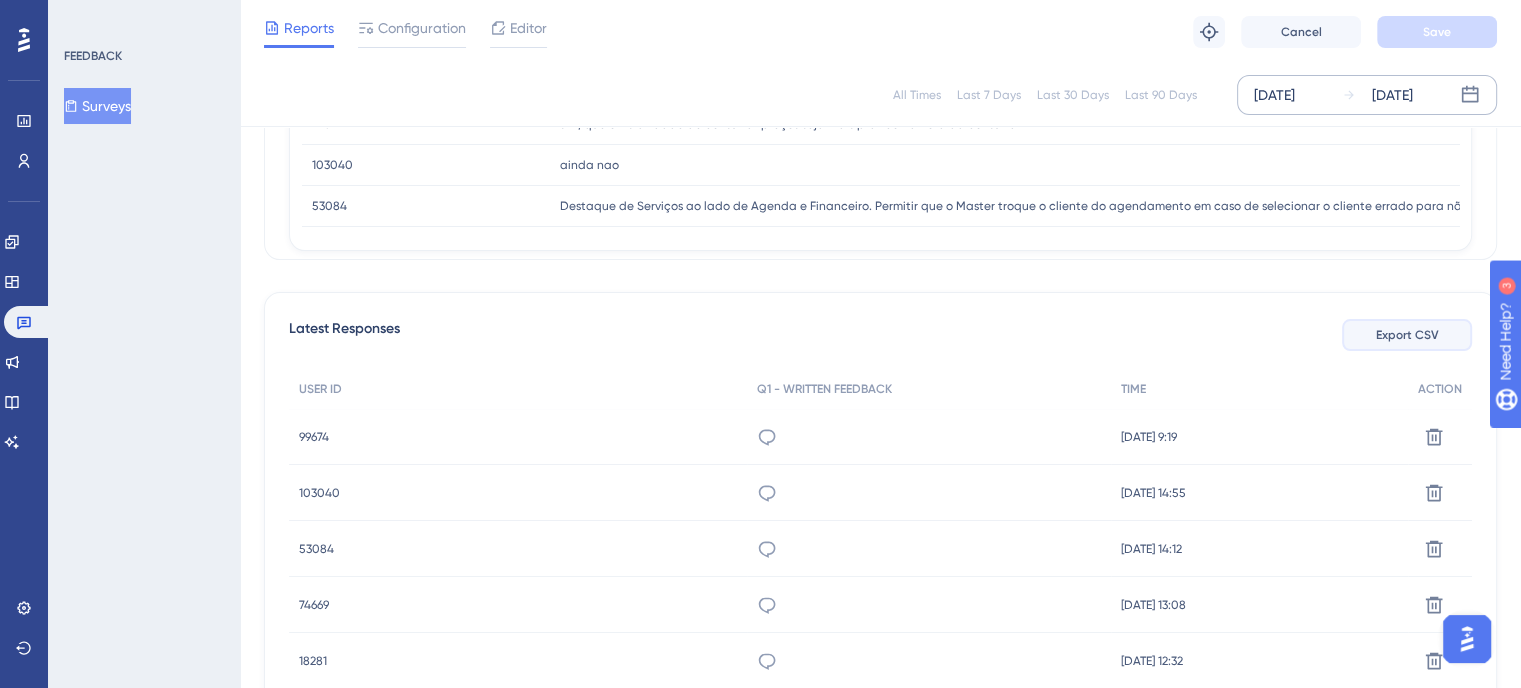 click on "Export CSV" at bounding box center [1407, 335] 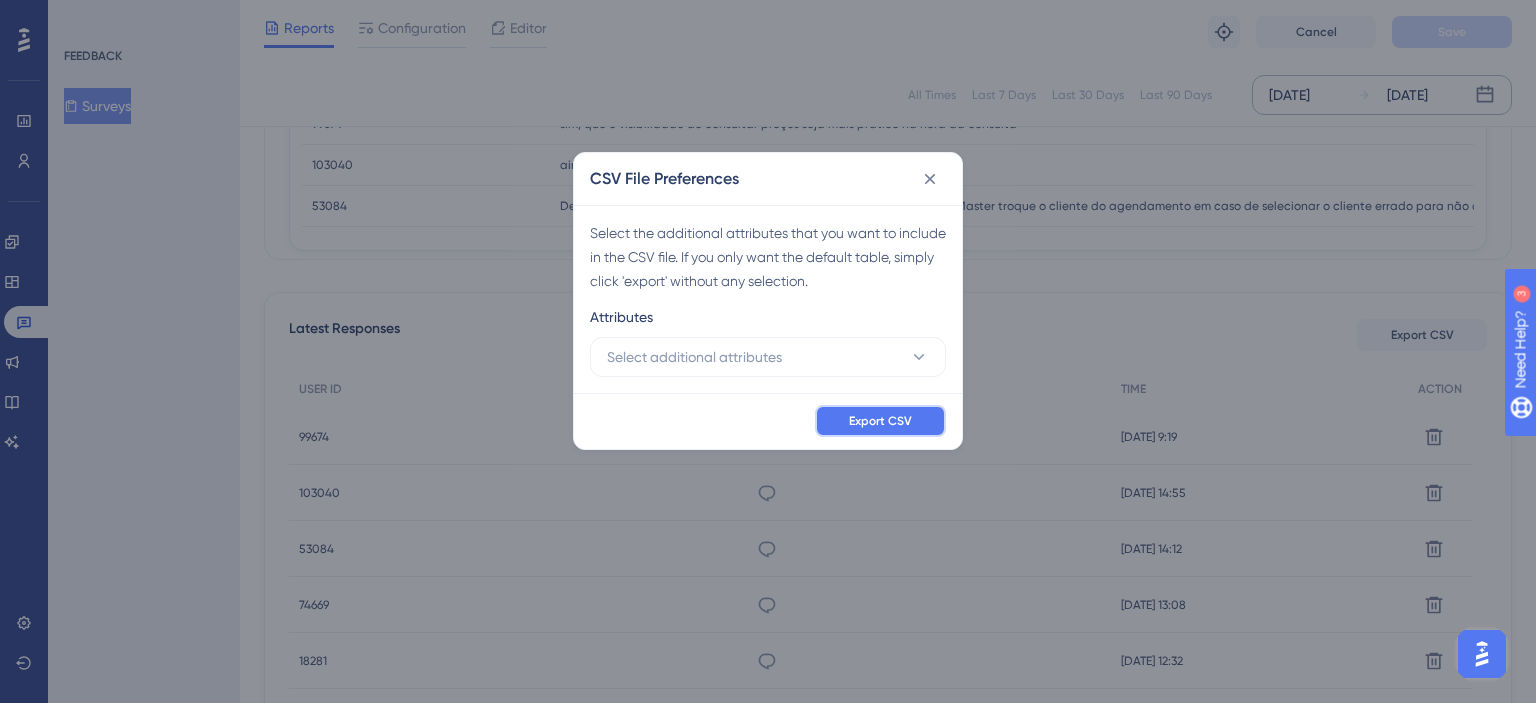 click on "Export CSV" at bounding box center [880, 421] 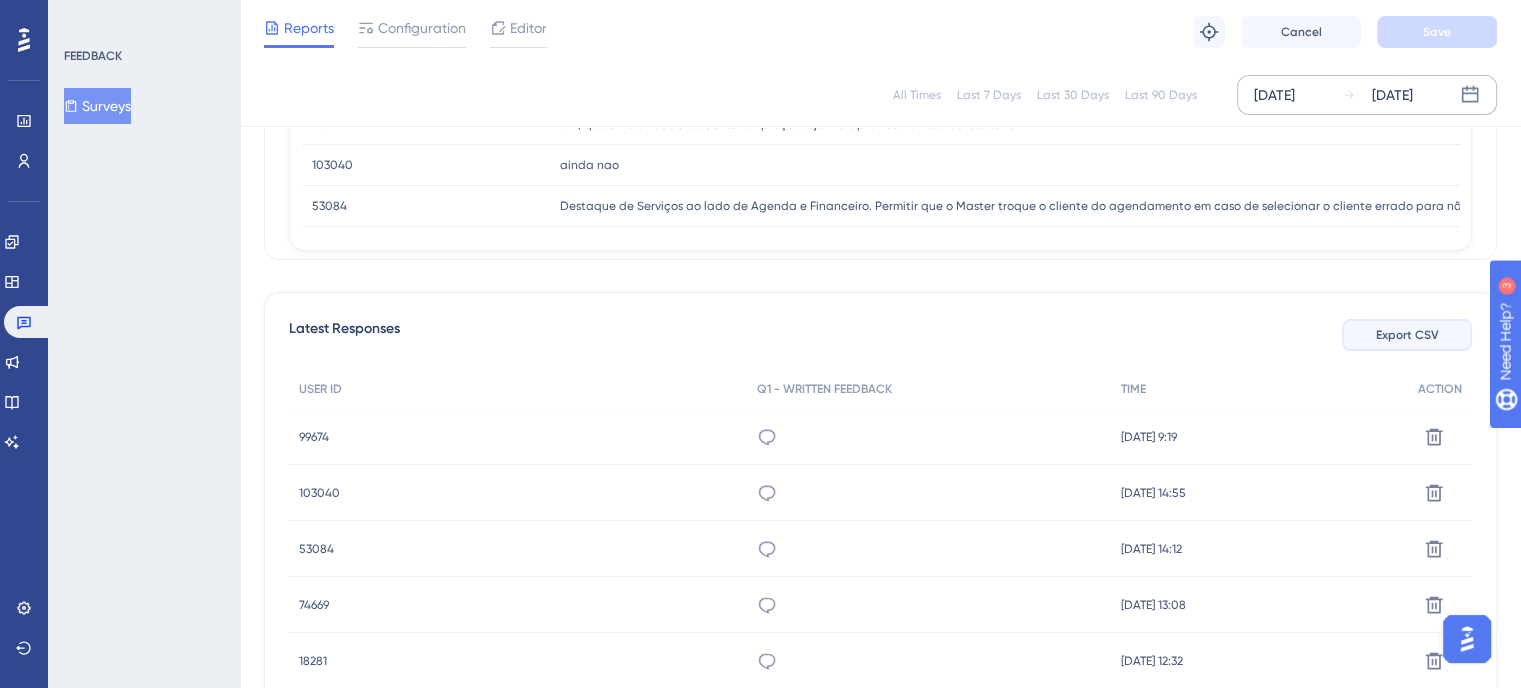 click on "Export CSV" at bounding box center (1407, 335) 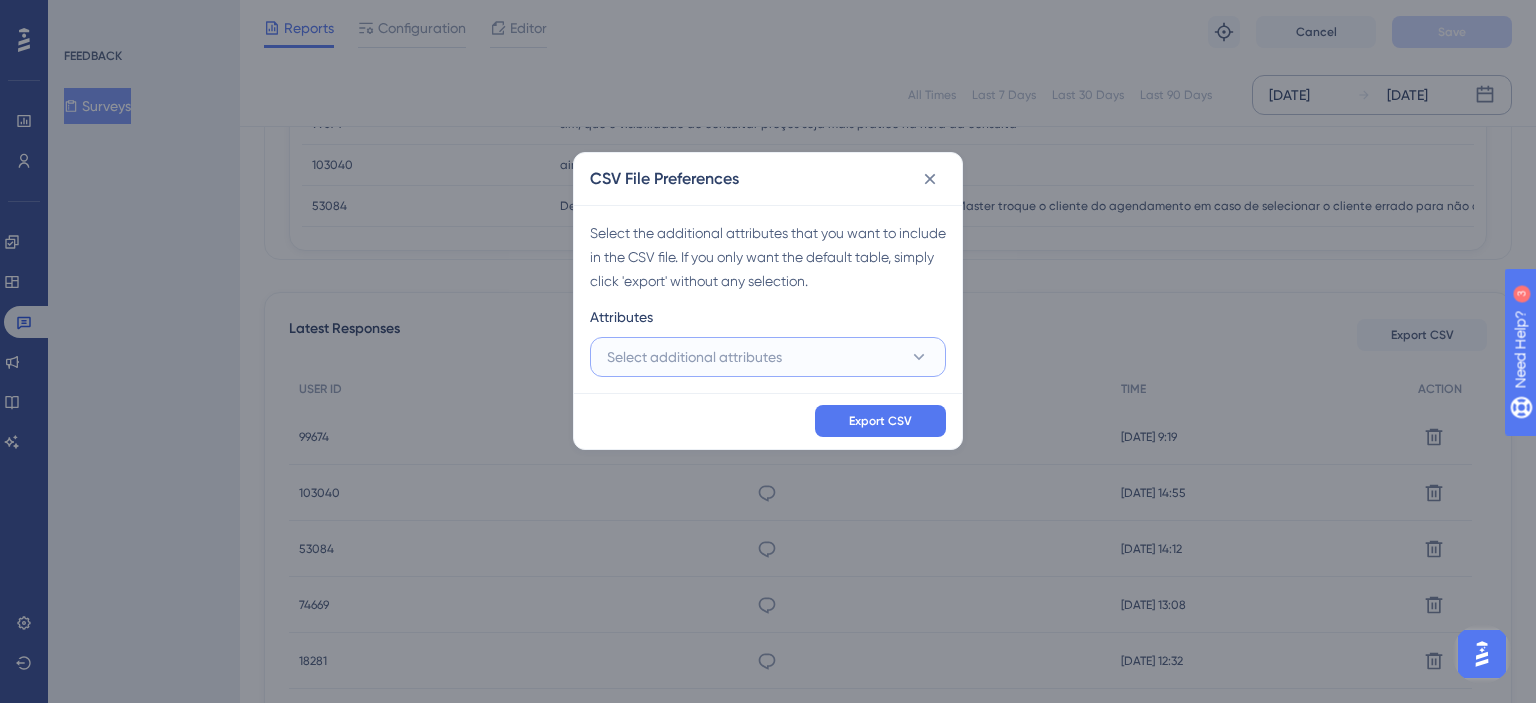 click on "Select additional attributes" at bounding box center (768, 357) 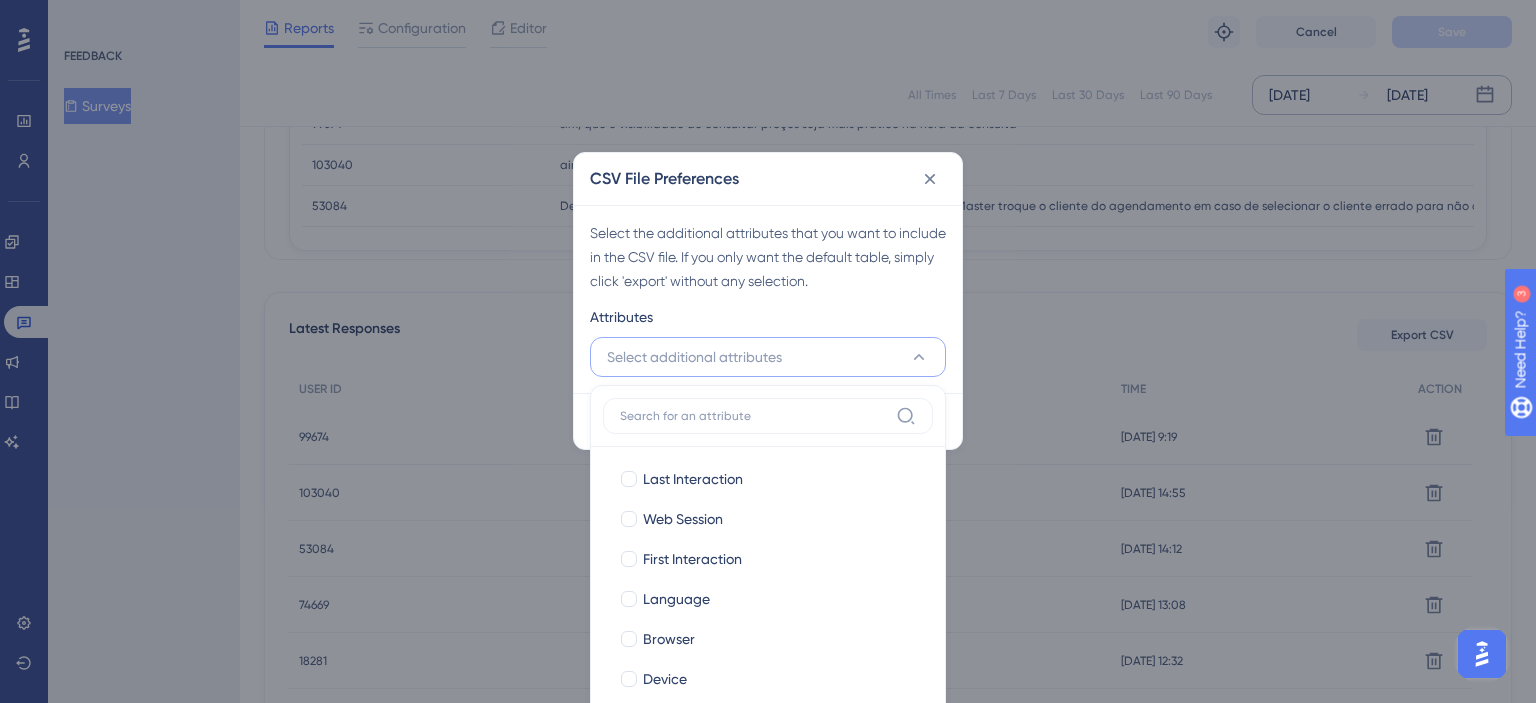 scroll, scrollTop: 497, scrollLeft: 0, axis: vertical 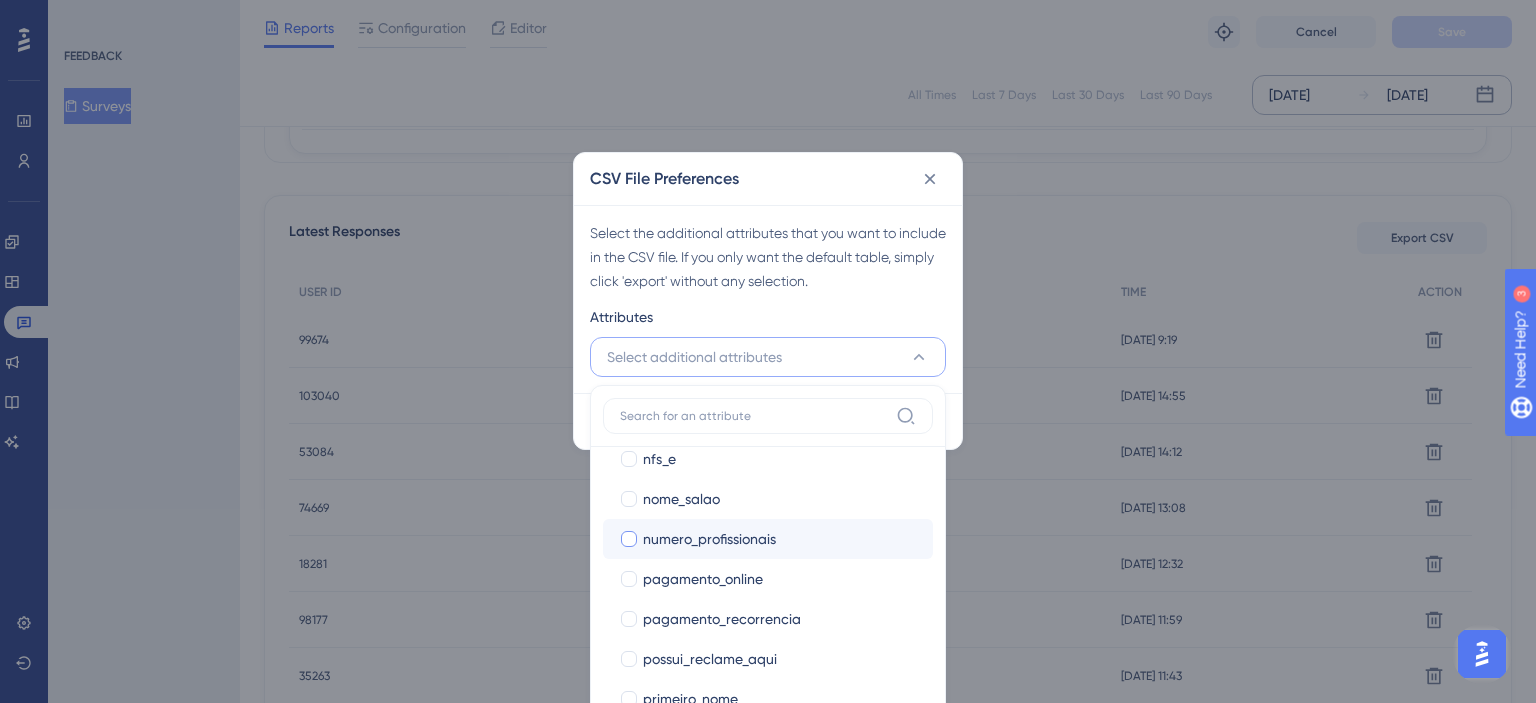 click on "numero_profissionais" at bounding box center [709, 539] 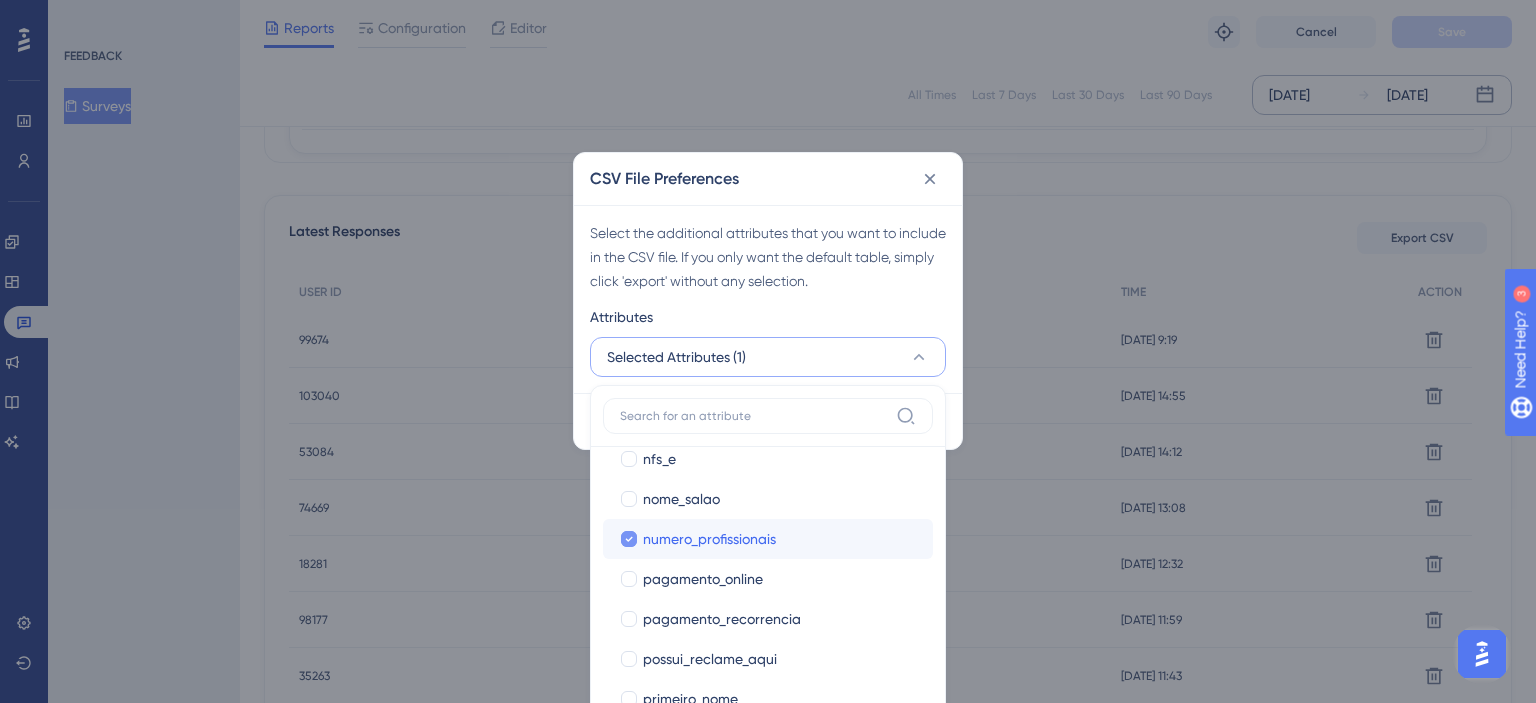 click on "numero_profissionais" at bounding box center (709, 539) 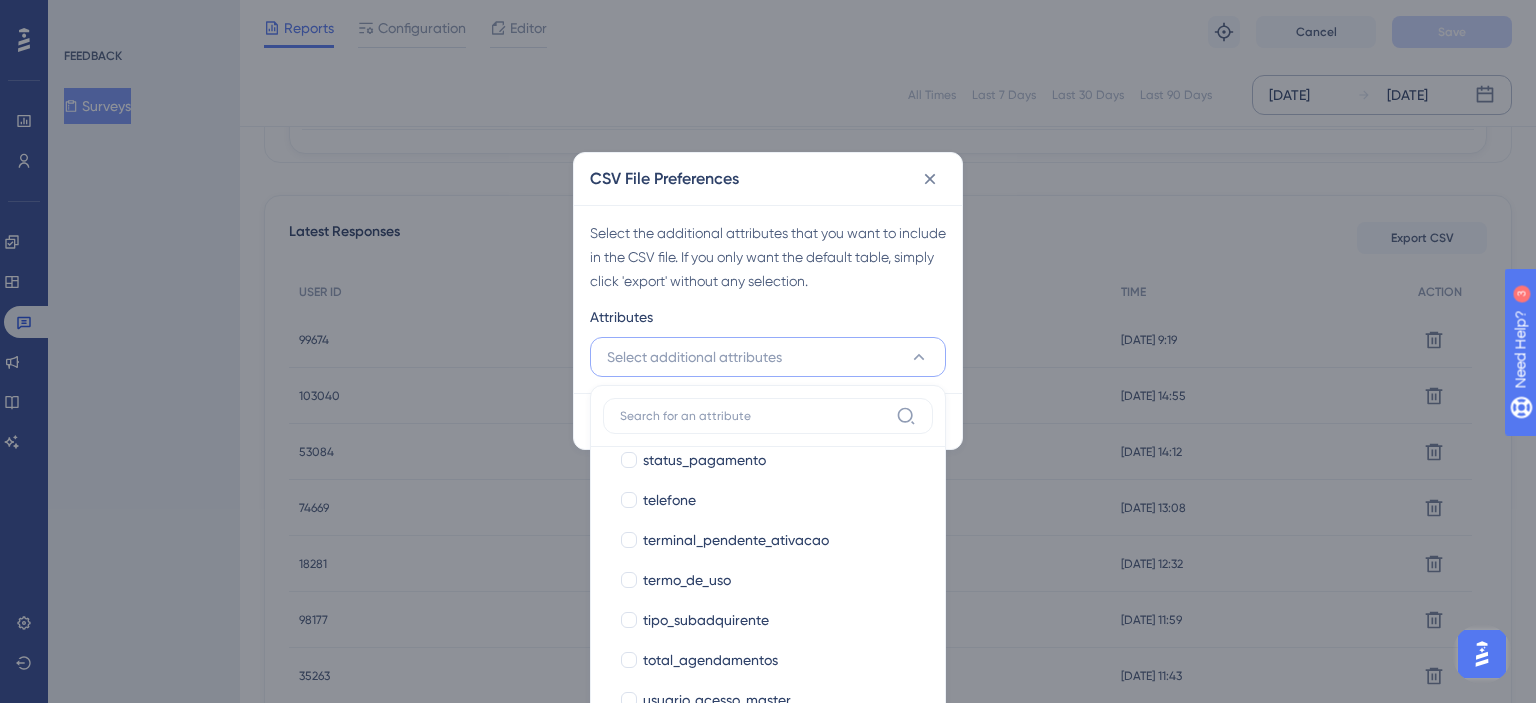 scroll, scrollTop: 2200, scrollLeft: 0, axis: vertical 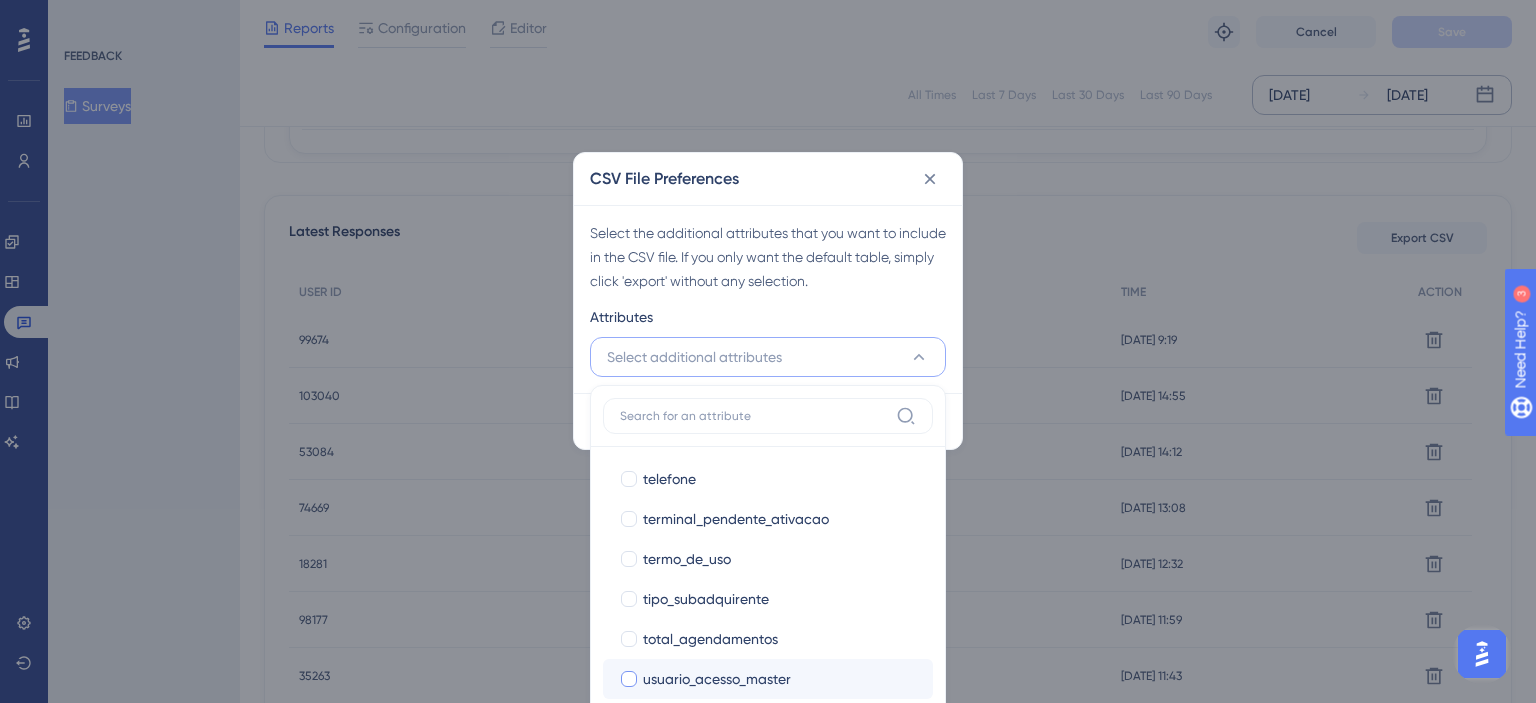 click on "usuario_acesso_master usuario_acesso_master" at bounding box center [768, 679] 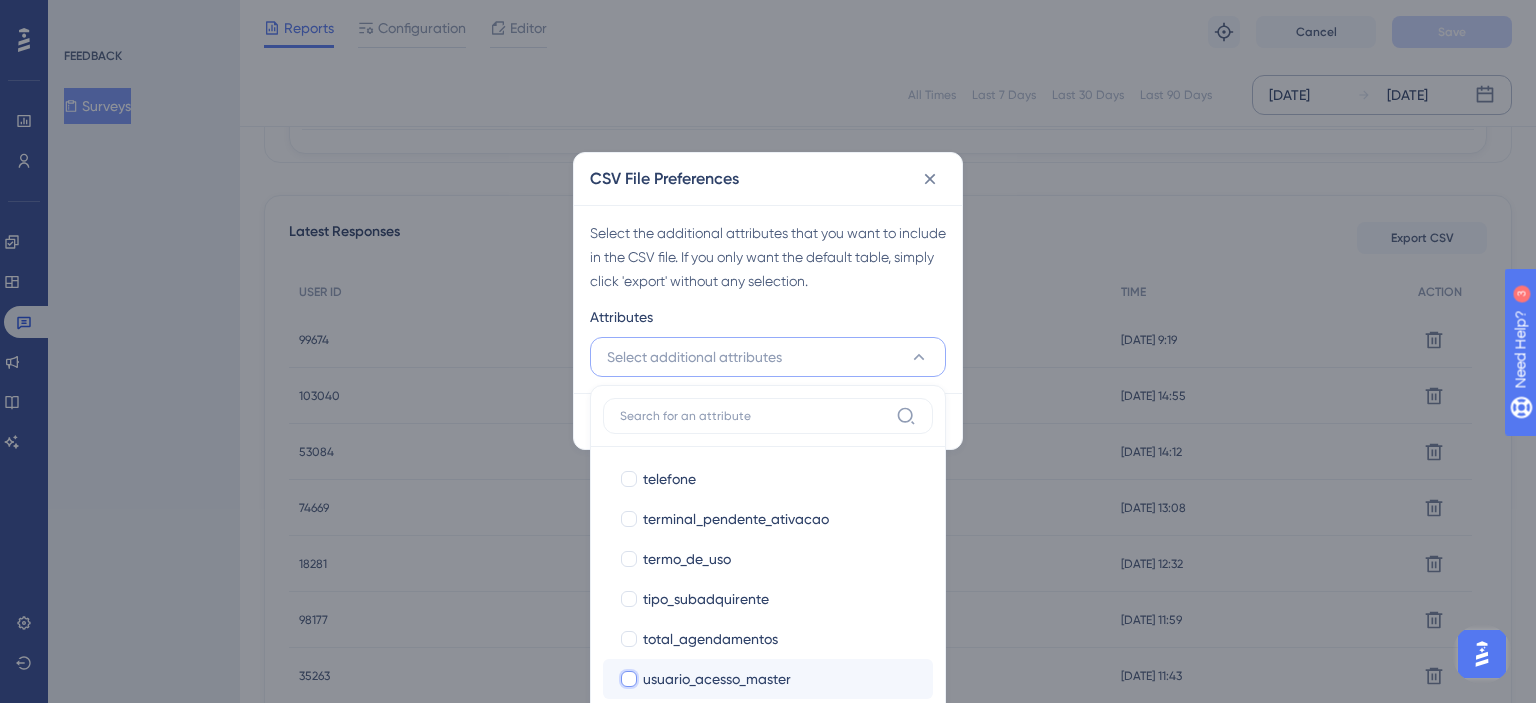 click on "usuario_acesso_master" at bounding box center [629, 2878] 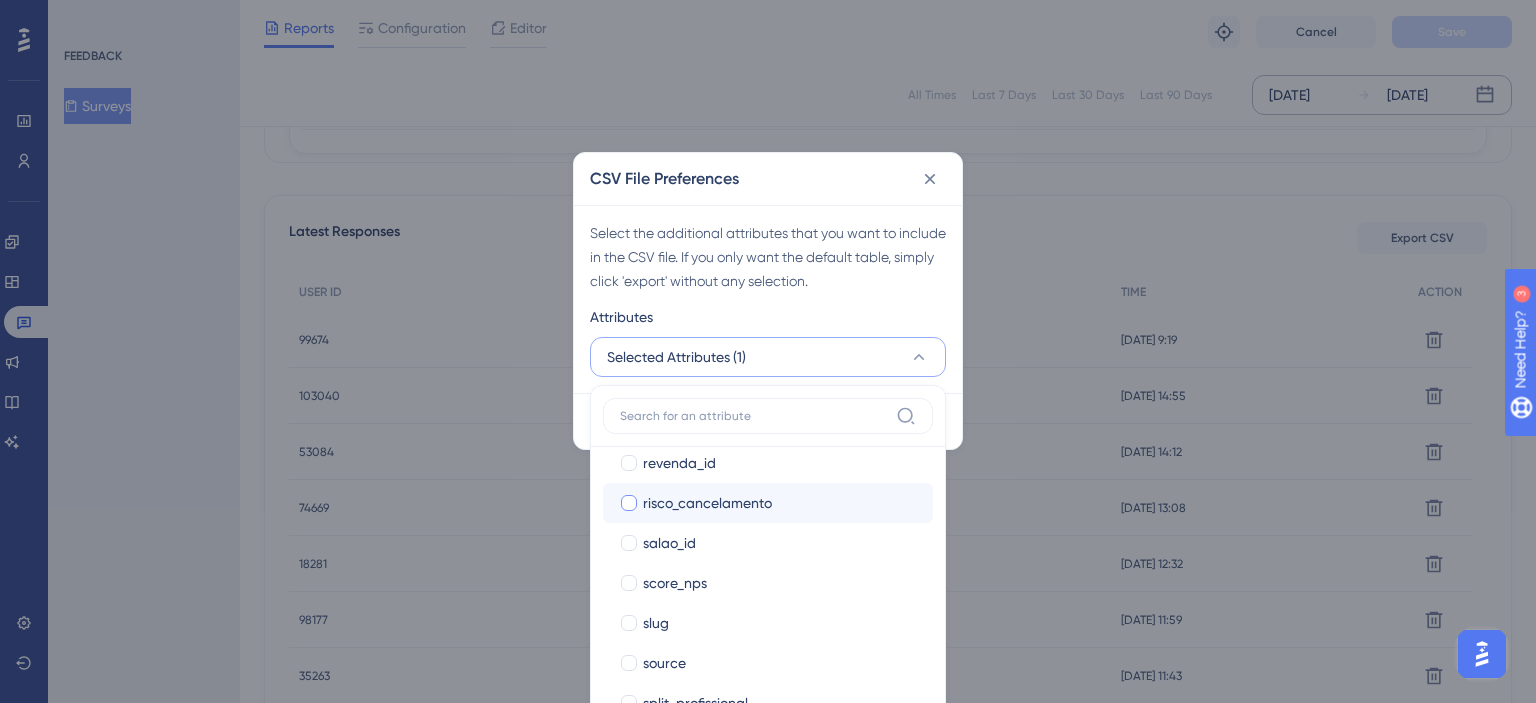 scroll, scrollTop: 1616, scrollLeft: 0, axis: vertical 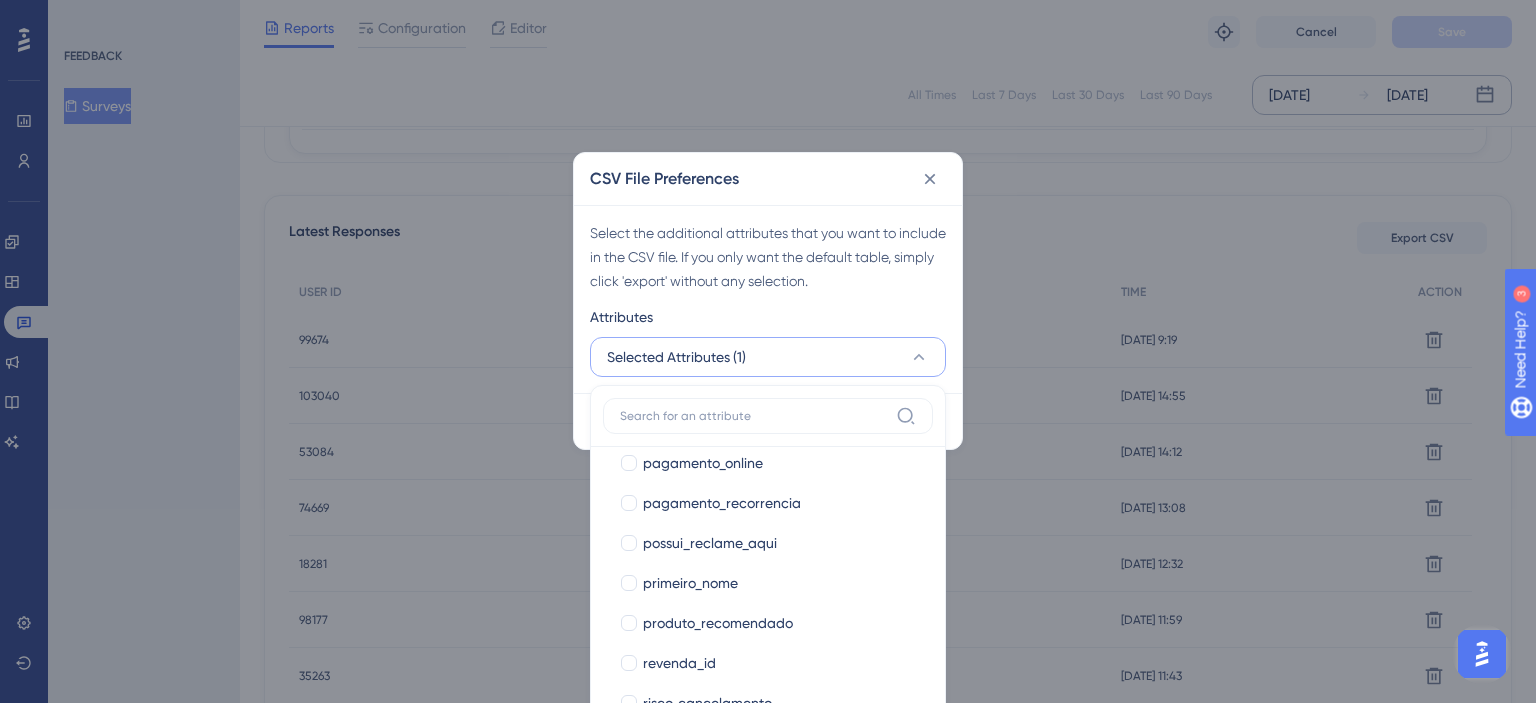 click at bounding box center (768, 416) 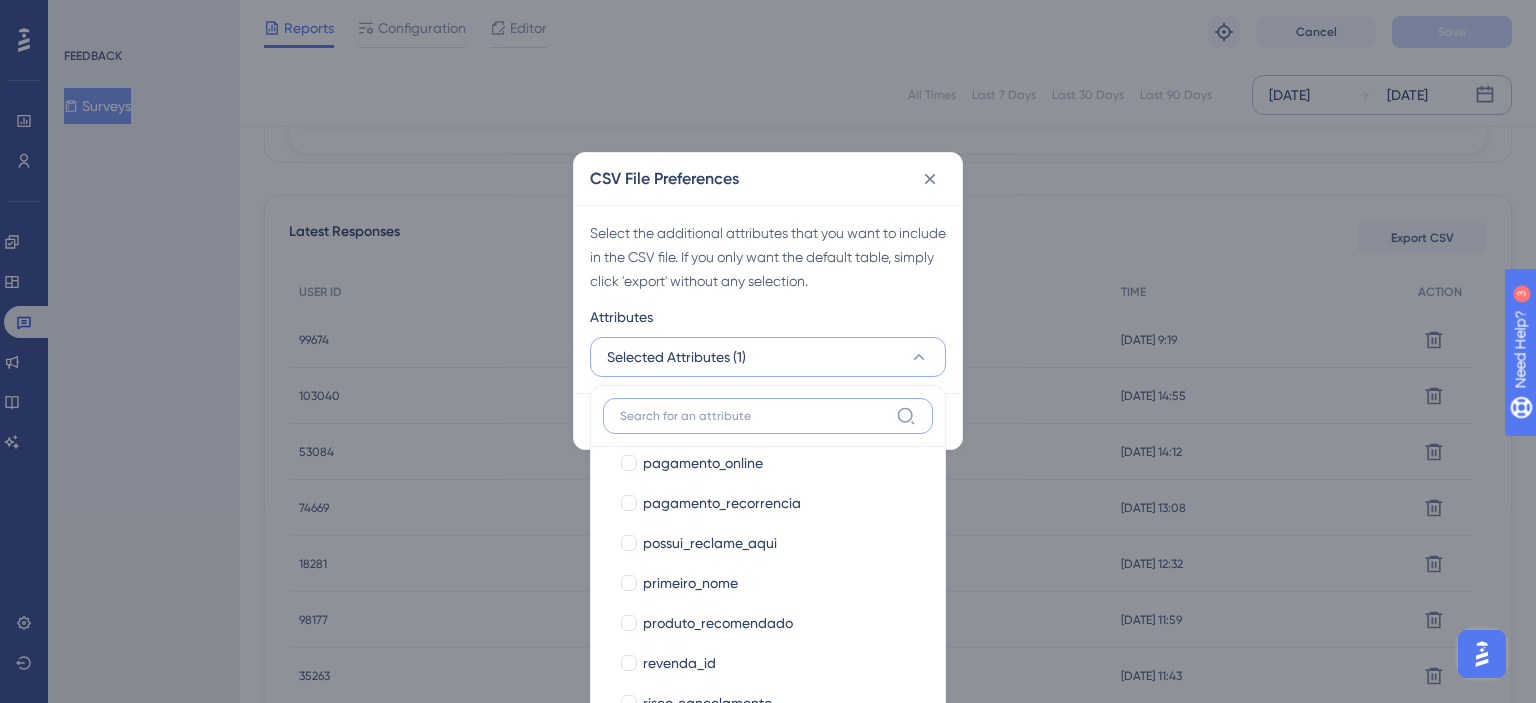 click at bounding box center [754, 416] 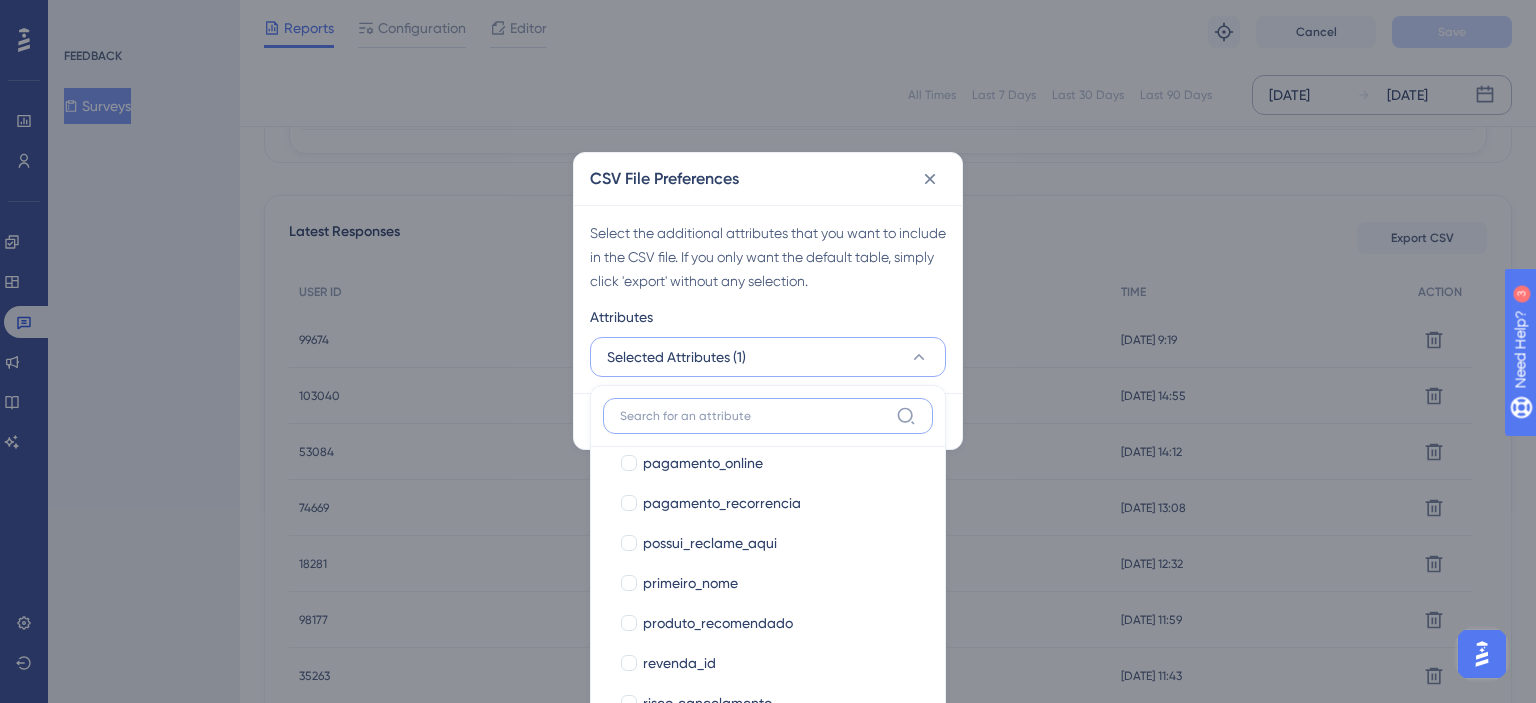 type on "u" 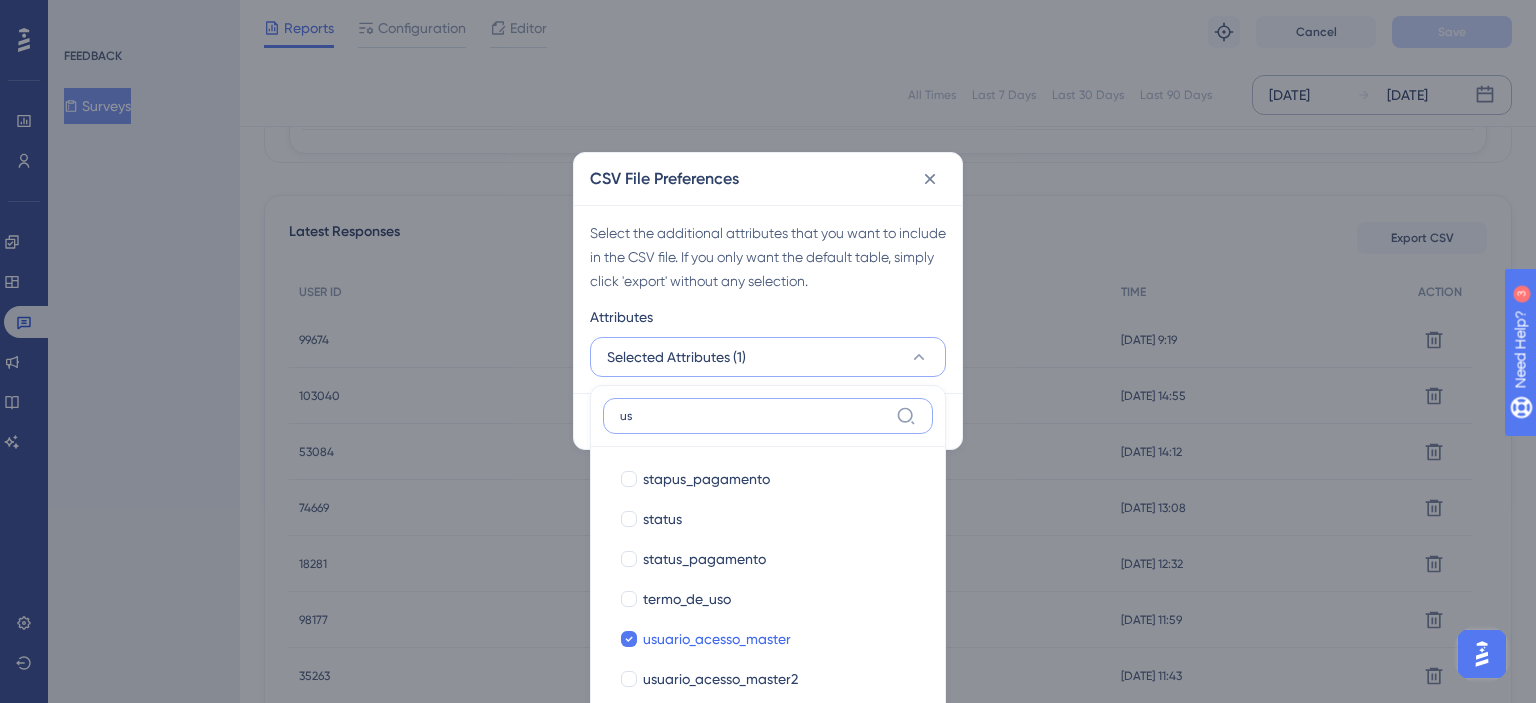 scroll, scrollTop: 0, scrollLeft: 0, axis: both 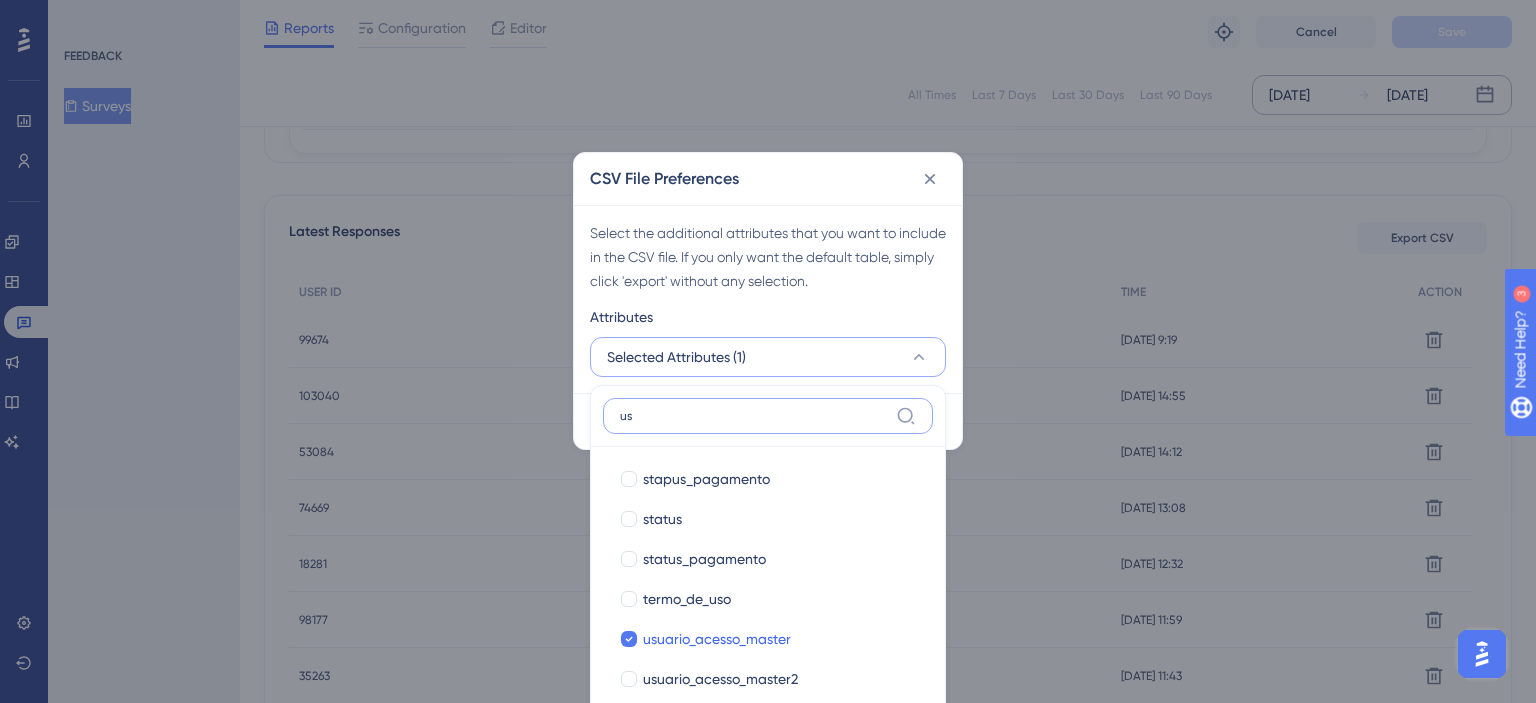 type on "u" 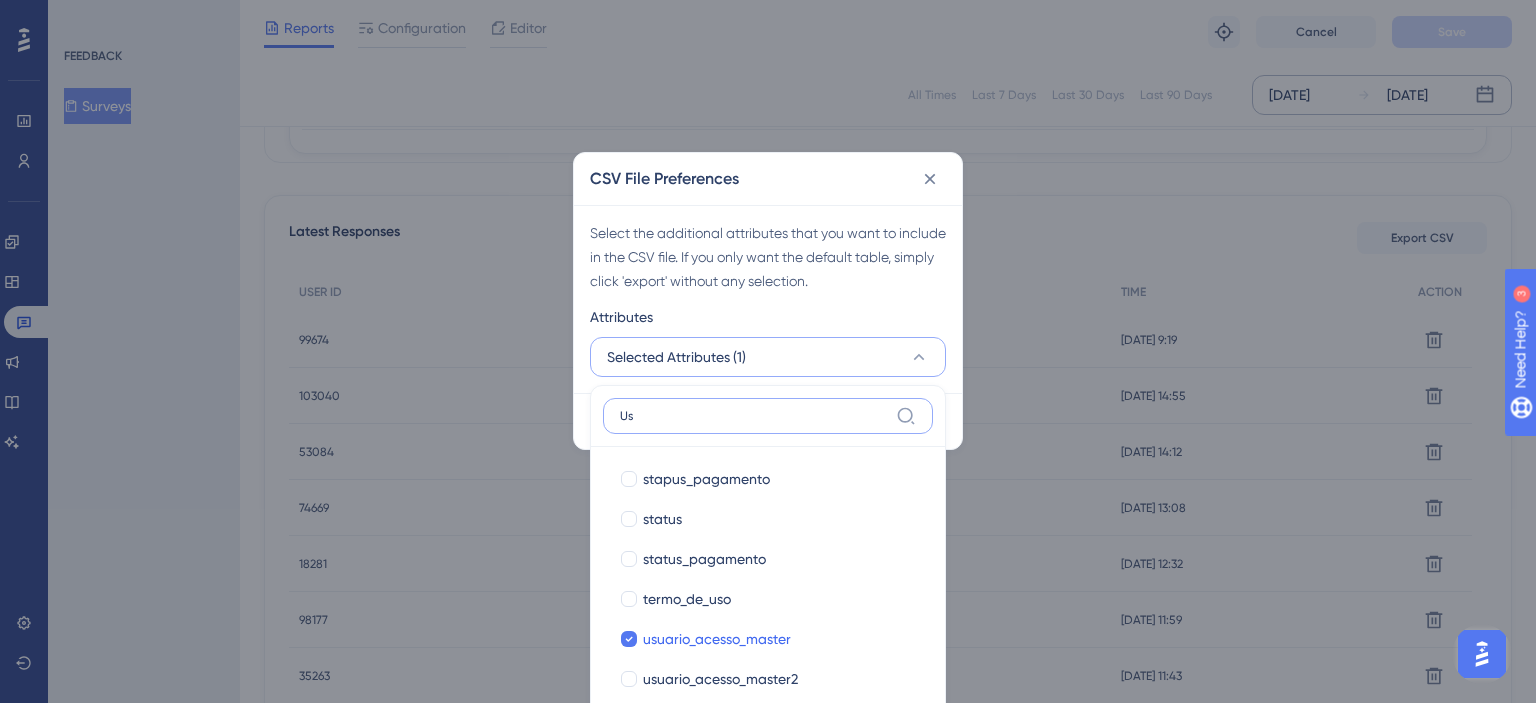 type on "U" 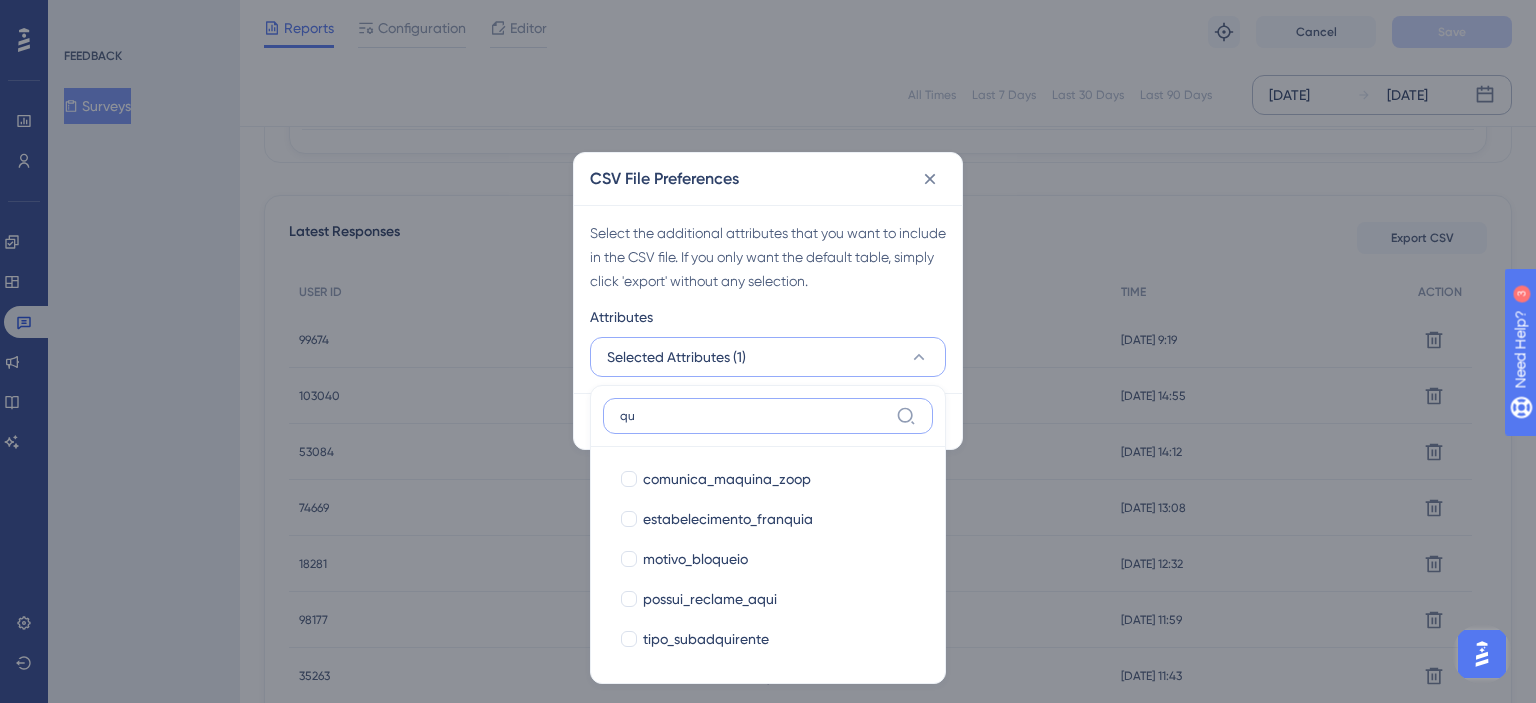 type on "q" 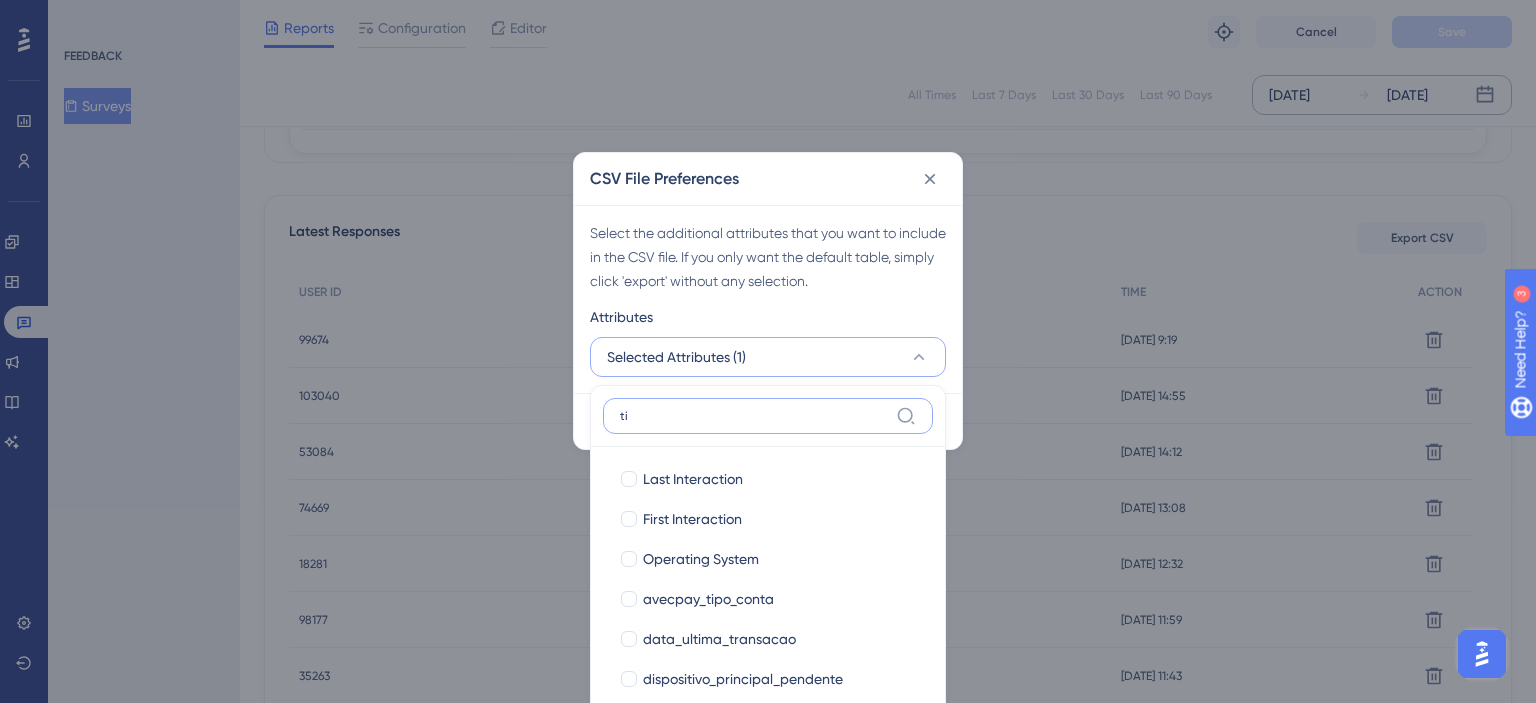 type on "t" 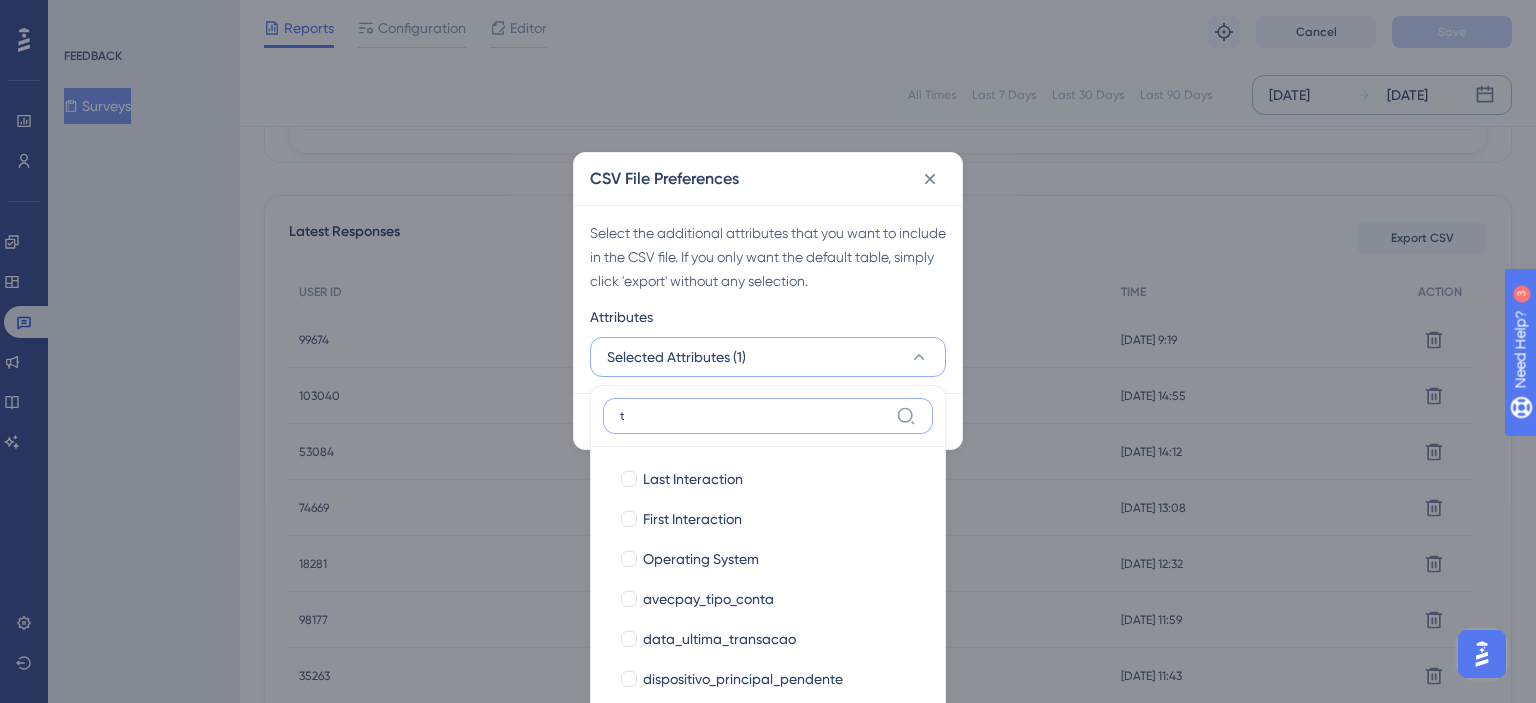 type 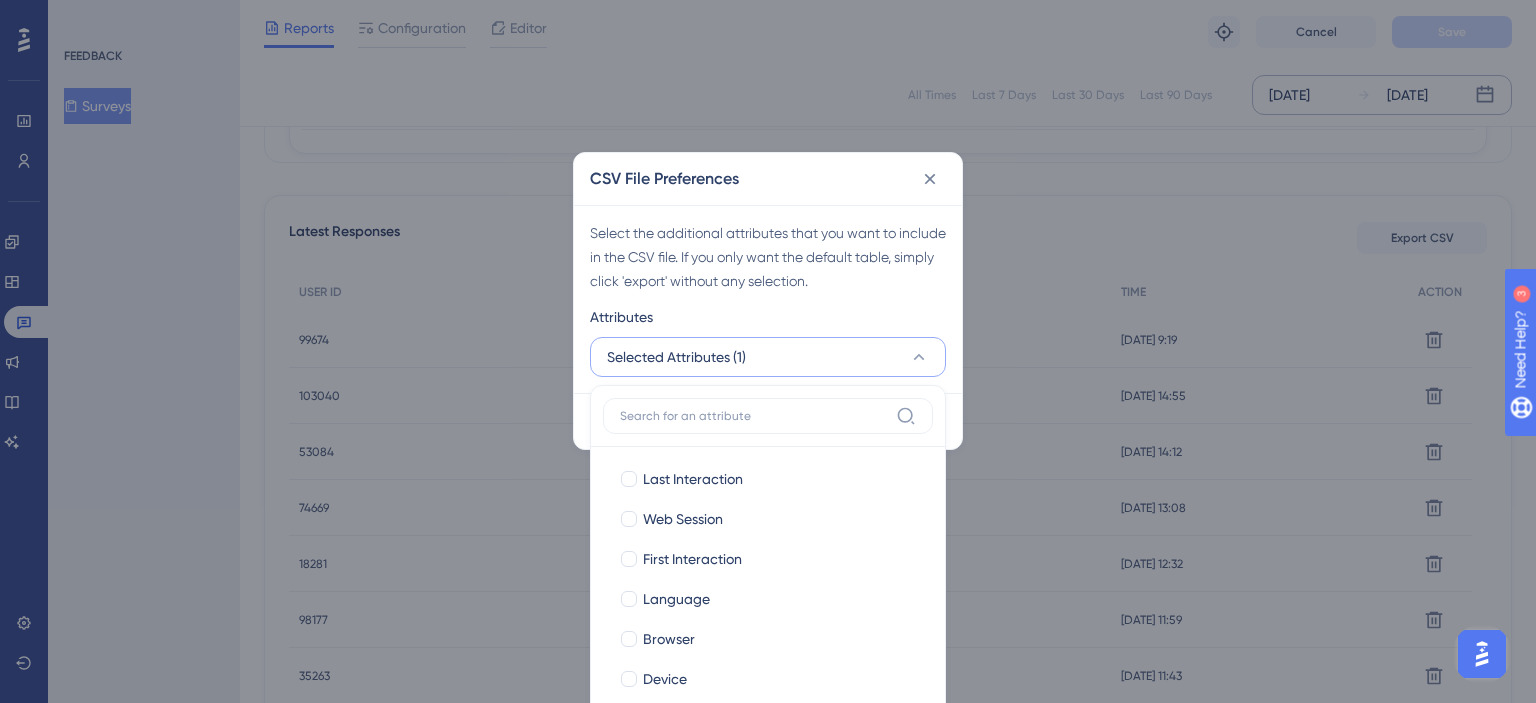 click on "Select the additional attributes that you want to include in the CSV file.
If you only want the default table, simply click 'export' without any selection. Attributes Selected Attributes (1) Last Interaction Last Interaction Web Session Web Session First Interaction First Interaction Language Language Browser Browser Device Device Operating System Operating System 0 0 aceite_termo_dock aceite_termo_dock agendamento_ia agendamento_ia alerta_plano alerta_plano algar algar atendimento_em_casa atendimento_em_casa avec_mais avec_mais avecgo_mobile avecgo_mobile avecpay avecpay avecpay_id avecpay_id avecpay_tipo_conta avecpay_tipo_conta celular_salao celular_salao cidade cidade codigo_do_pais codigo_do_pais codigo_fila codigo_fila comunica_maquina_zoop comunica_maquina_zoop congelado congelado consultor consultor container container data_cadastro_avec data_cadastro_avec data_expiracao data_expiracao data_ultima_transacao data_ultima_transacao dispositivo_principal_pendente dispositivo_principal_pendente documento" at bounding box center [768, 299] 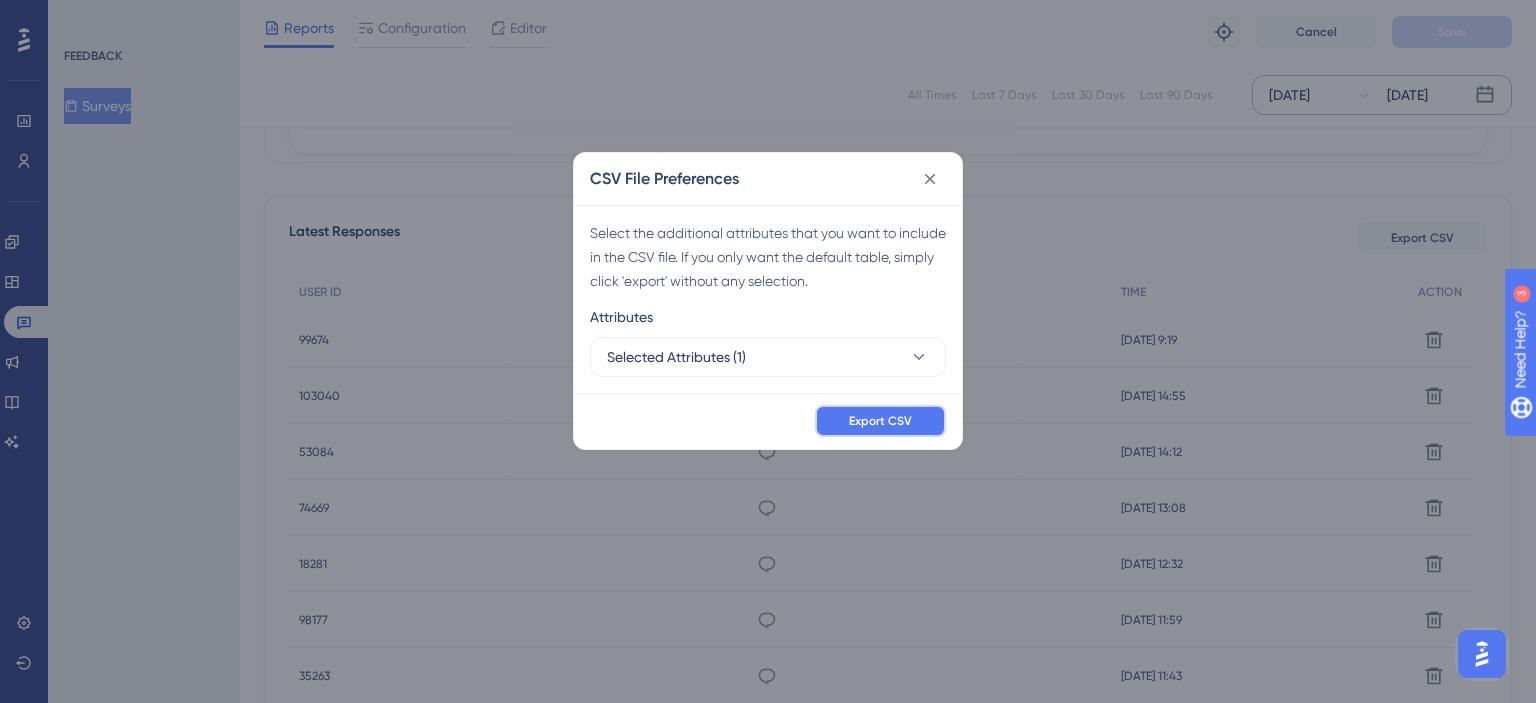 click on "Export CSV" at bounding box center [880, 421] 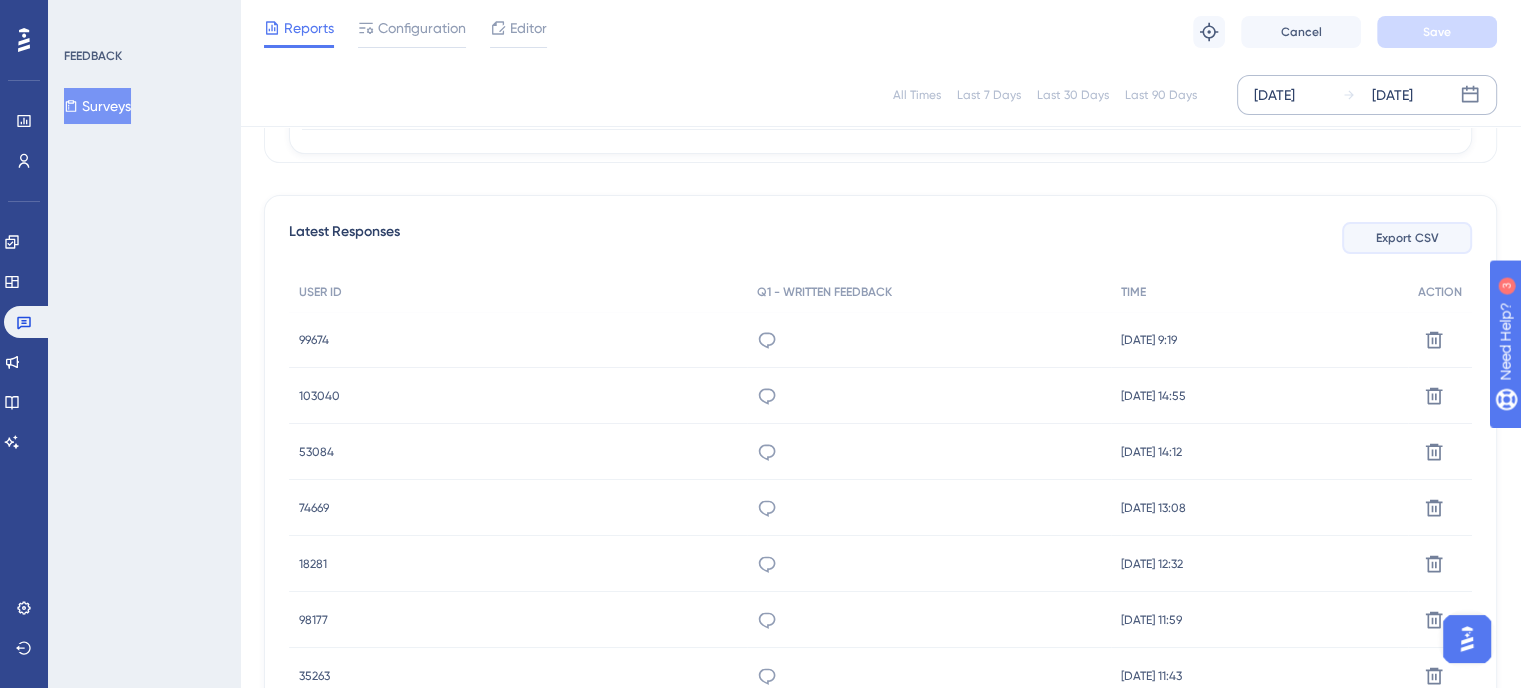click on "Export CSV" at bounding box center (1407, 238) 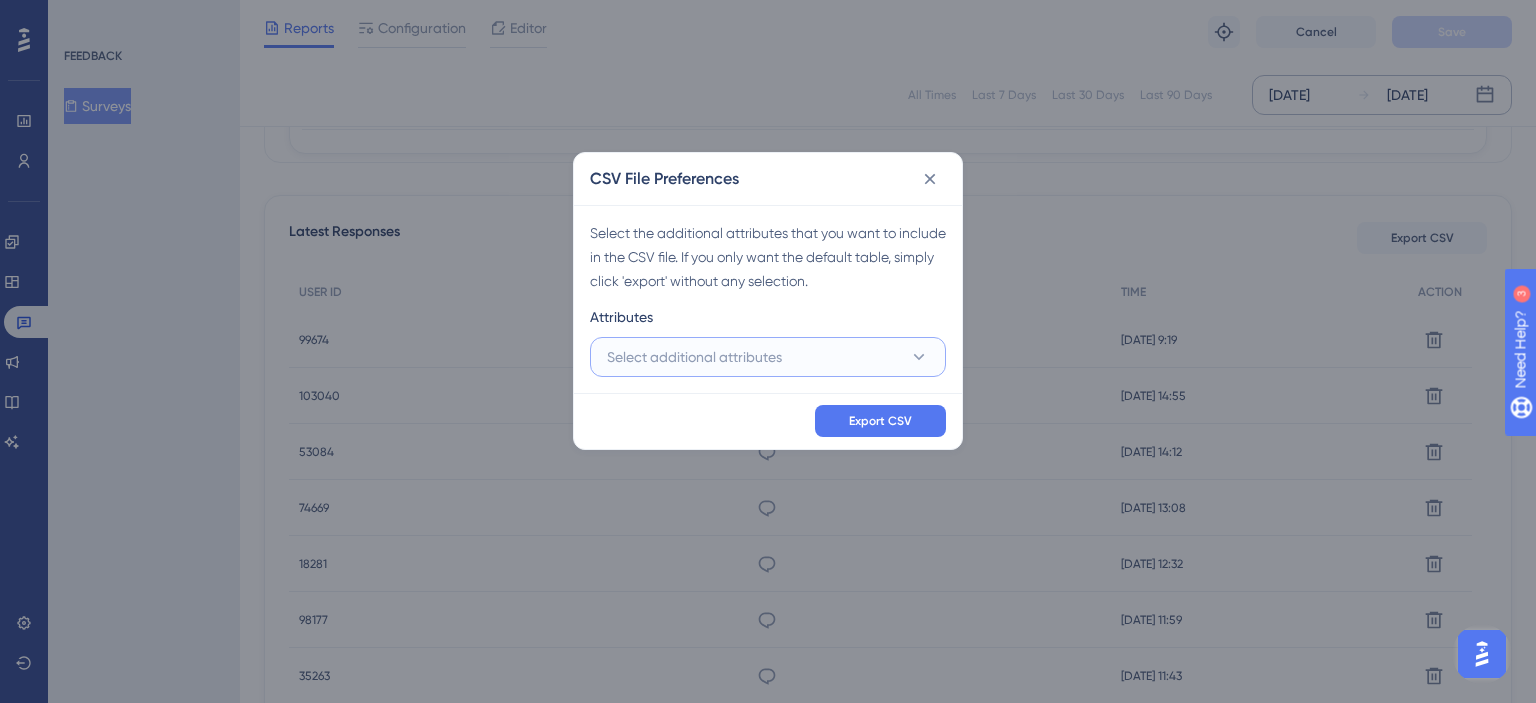 click on "Select additional attributes" at bounding box center (768, 357) 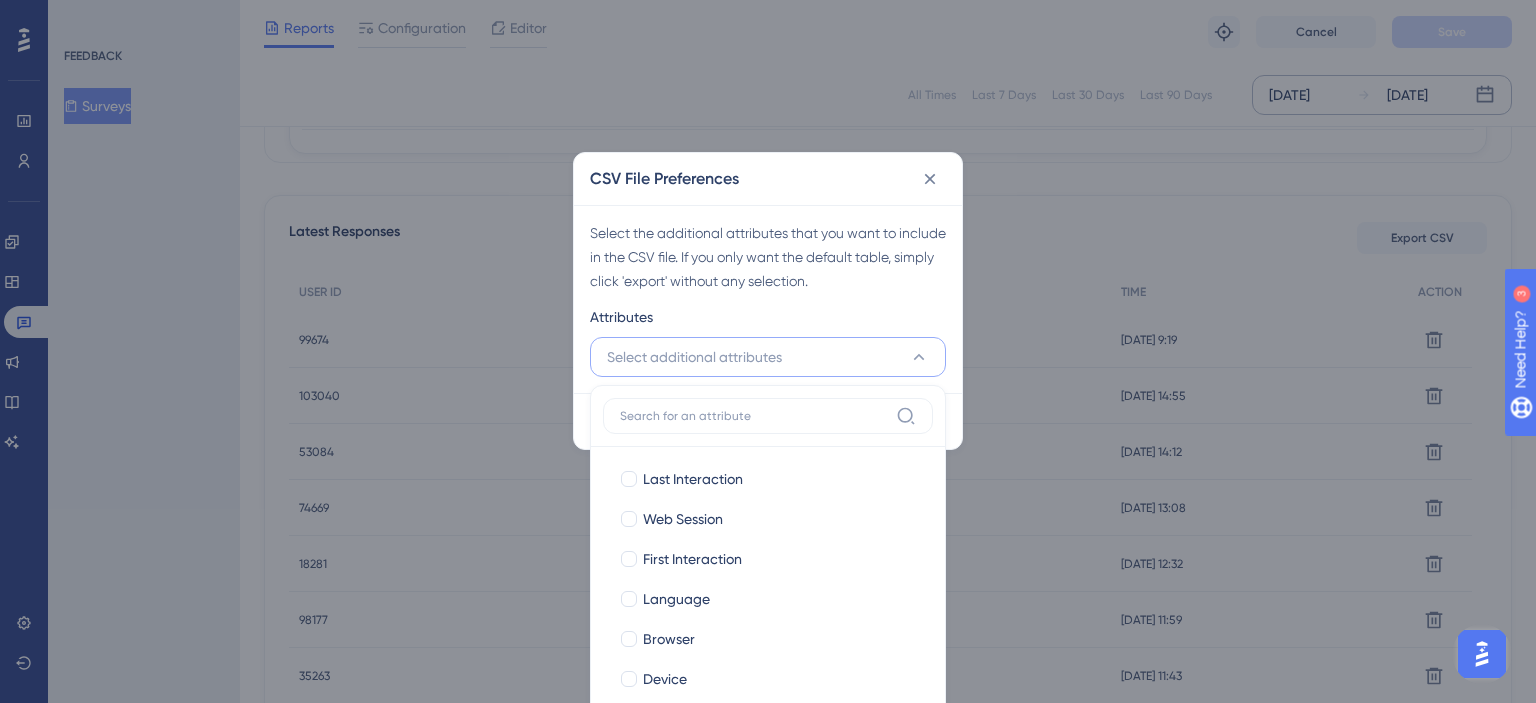 scroll, scrollTop: 595, scrollLeft: 0, axis: vertical 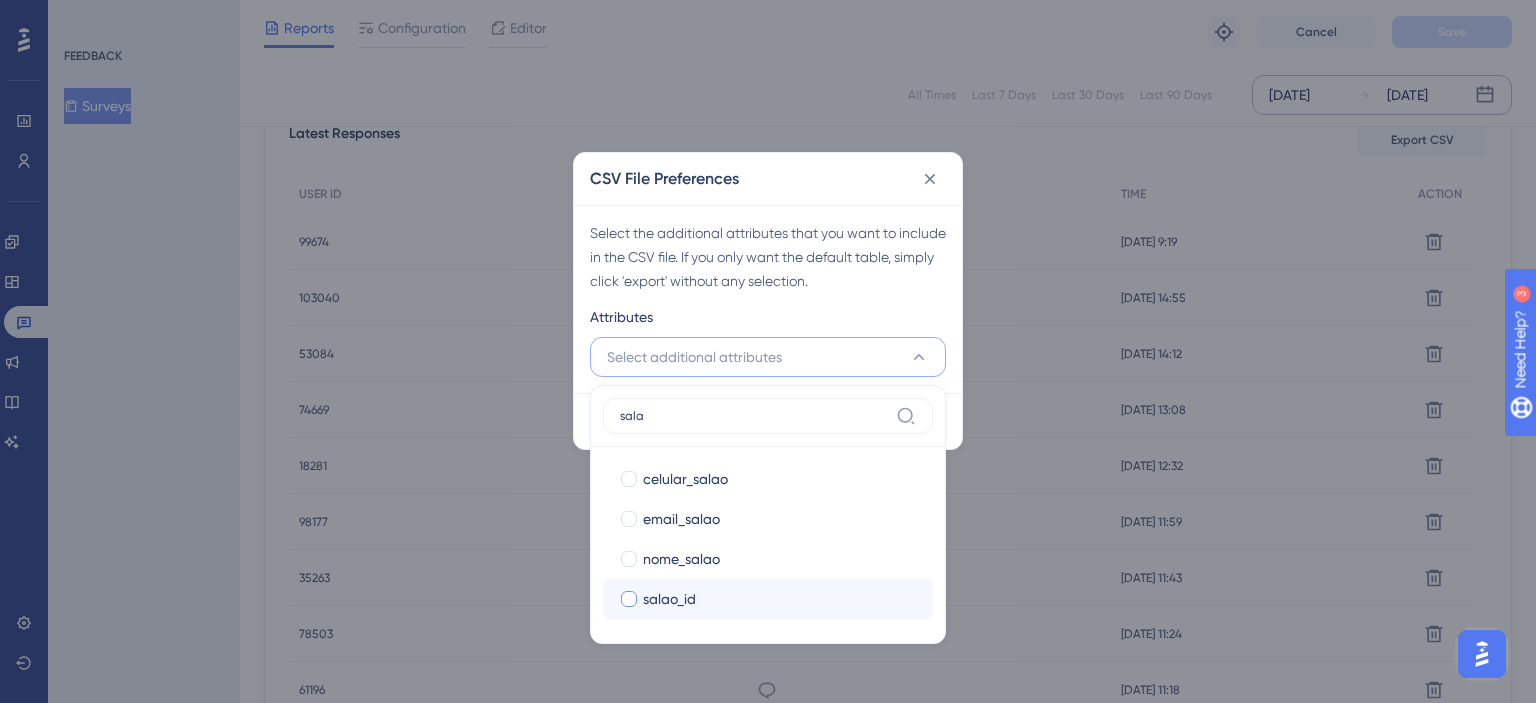 type on "sala" 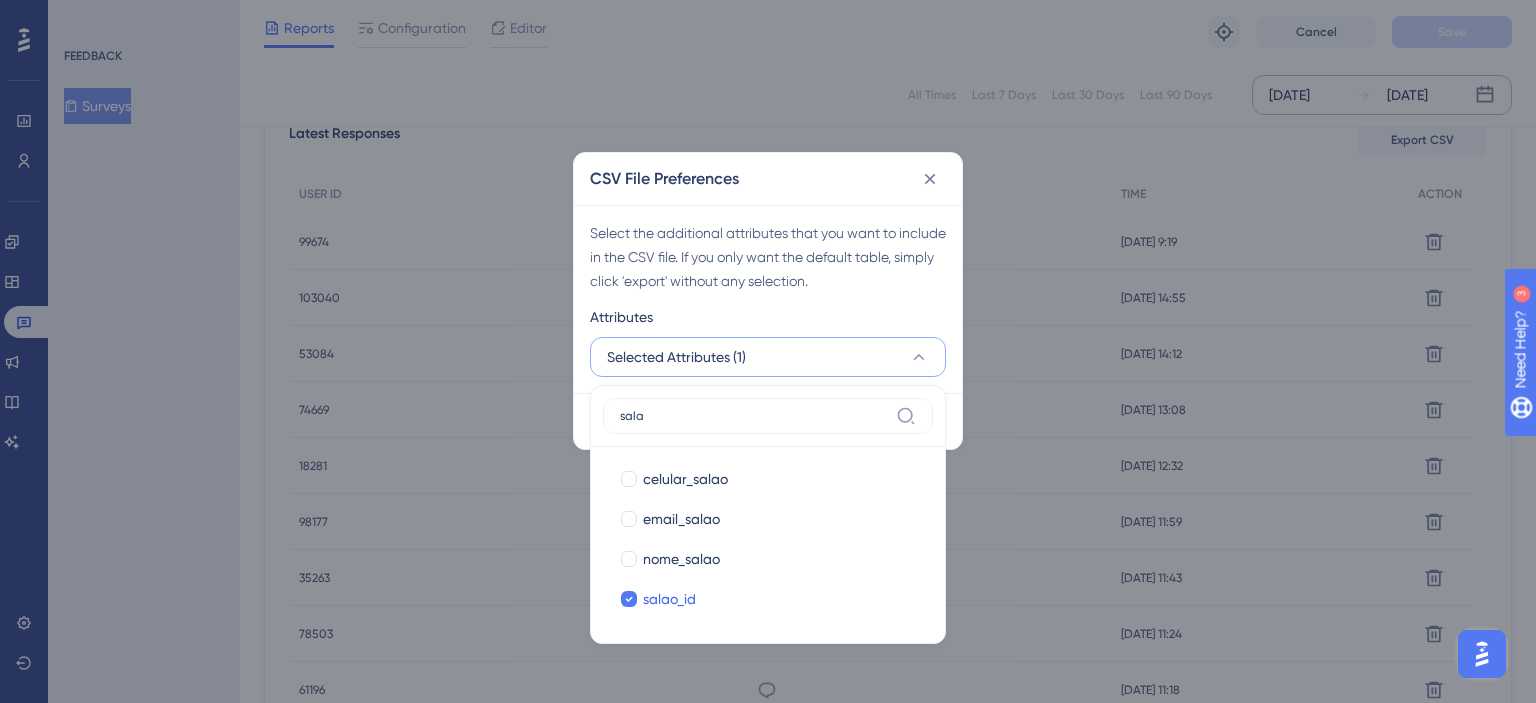 click on "Selected Attributes (1)" at bounding box center [768, 357] 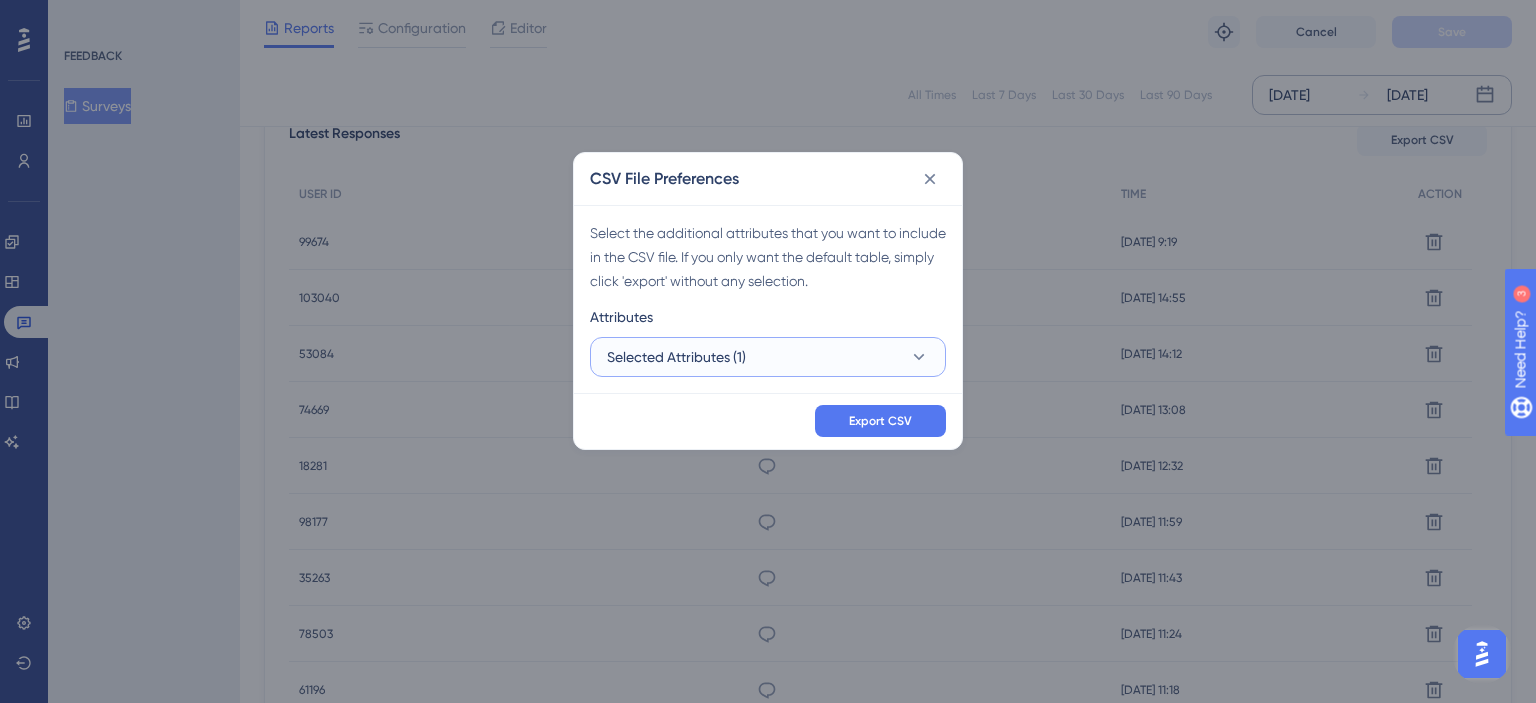 click on "Selected Attributes (1)" at bounding box center [768, 357] 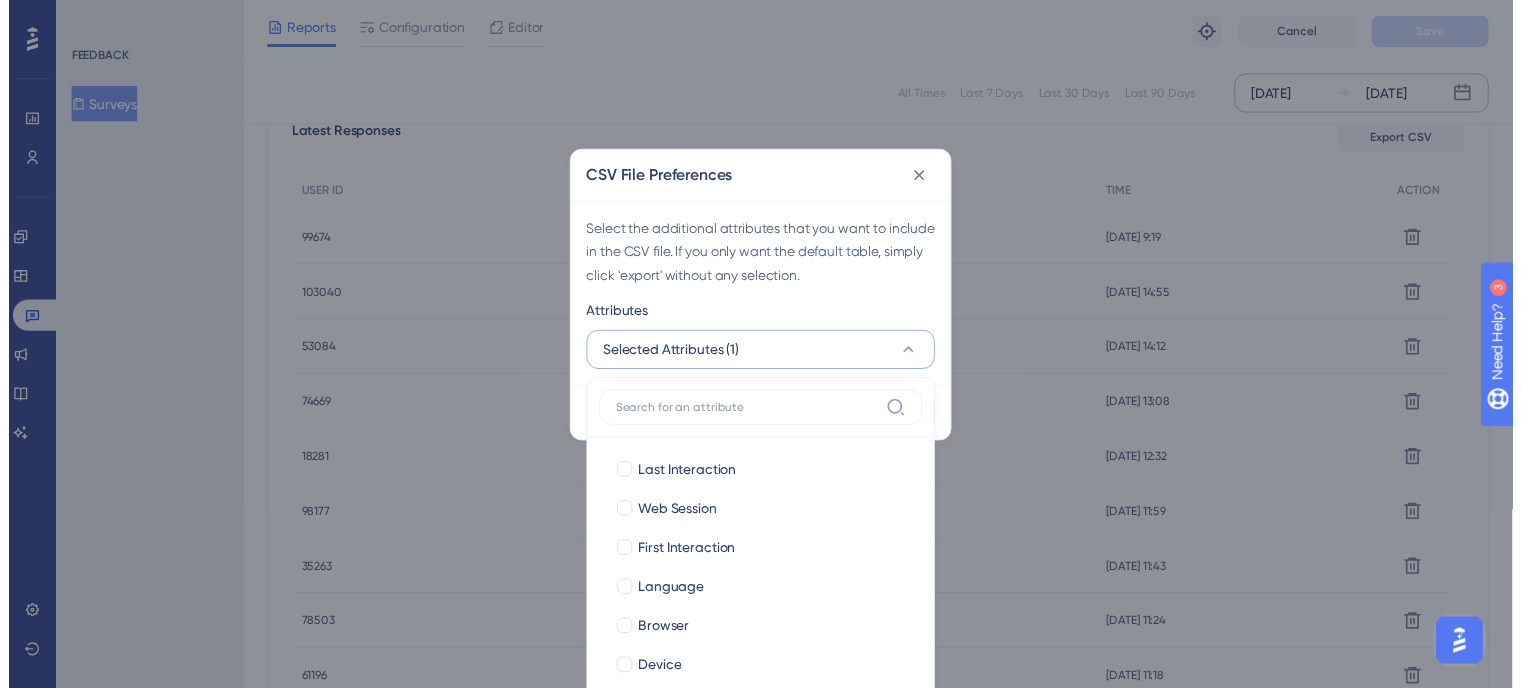 scroll, scrollTop: 692, scrollLeft: 0, axis: vertical 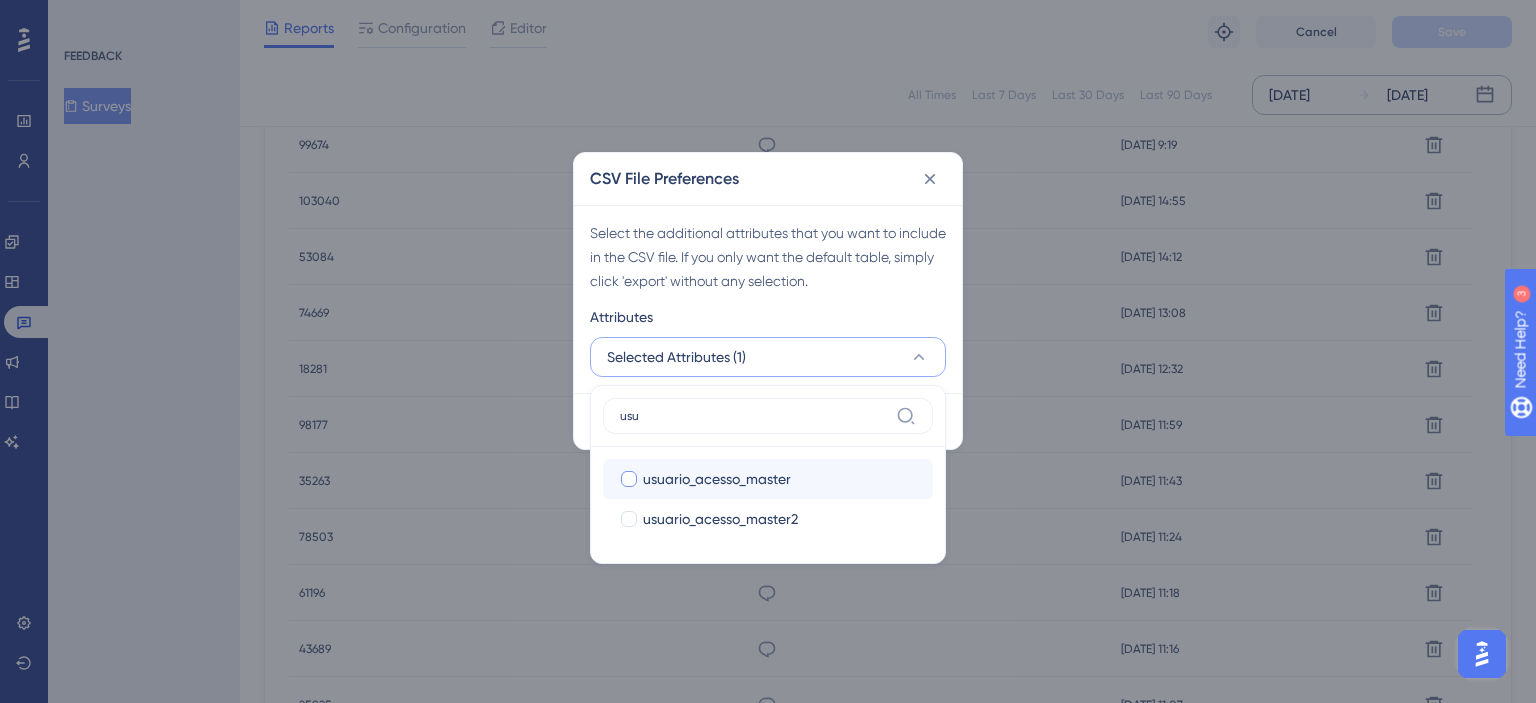 type on "usu" 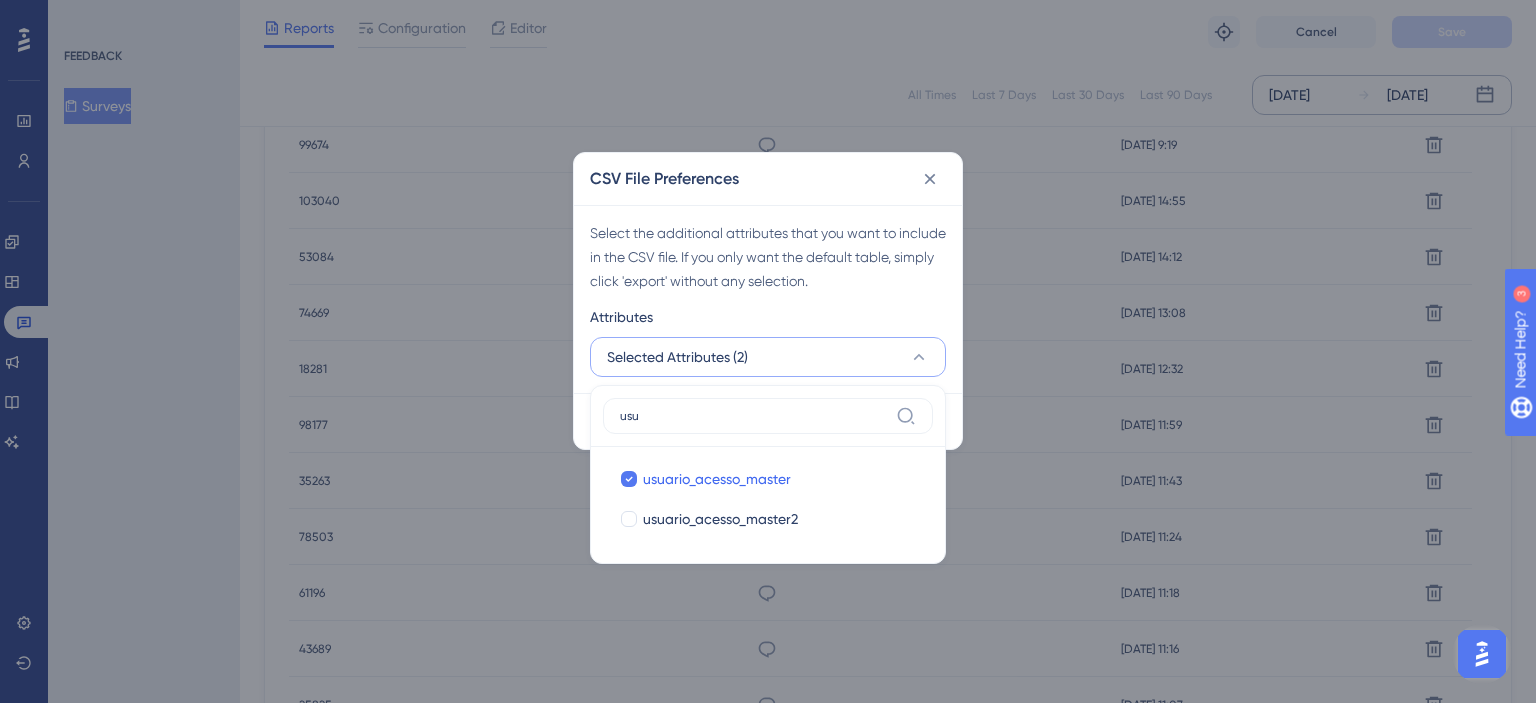 click on "Select the additional attributes that you want to include in the CSV file.
If you only want the default table, simply click 'export' without any selection. Attributes Selected Attributes (2) usu usuario_acesso_master usuario_acesso_master usuario_acesso_master2 usuario_acesso_master2" at bounding box center (768, 299) 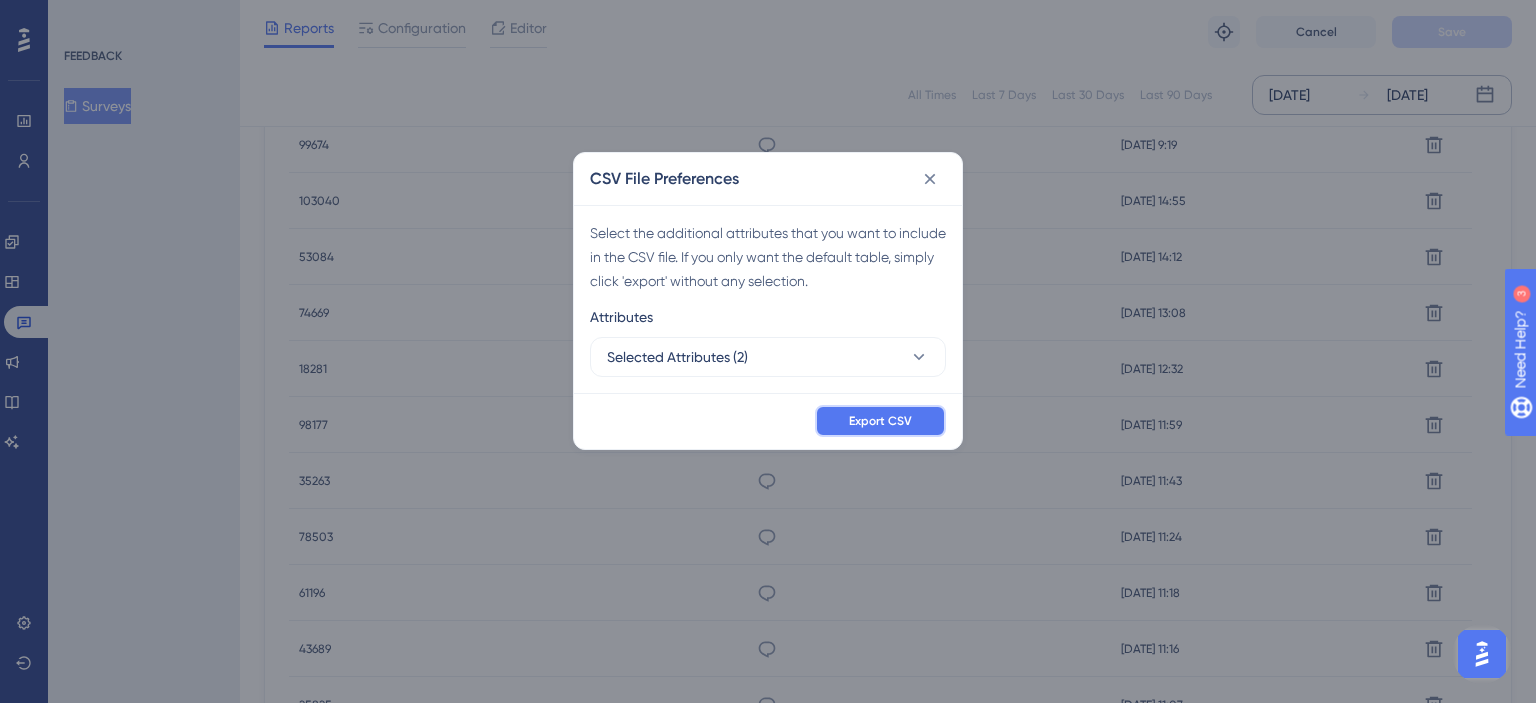 click on "Export CSV" at bounding box center (880, 421) 